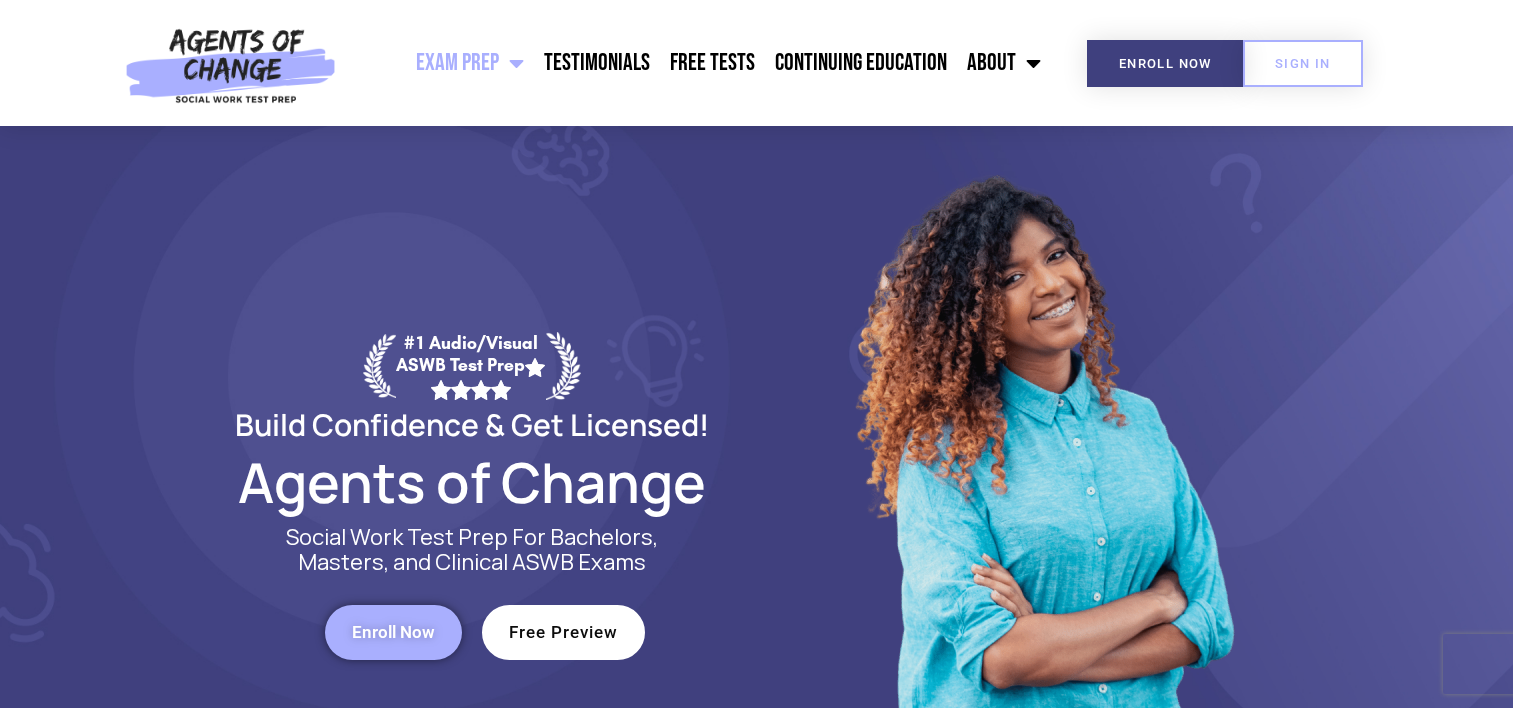 scroll, scrollTop: 0, scrollLeft: 0, axis: both 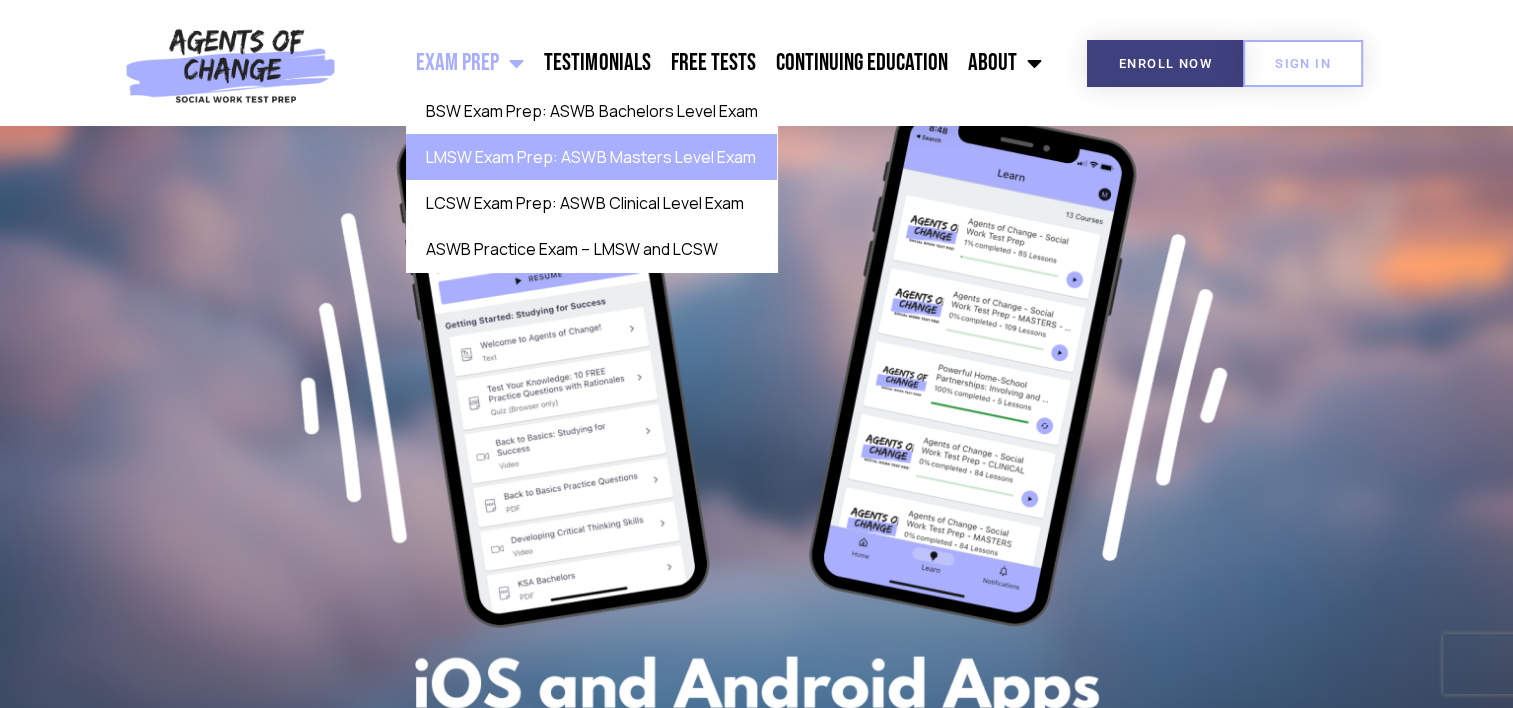 click on "LMSW Exam Prep: ASWB Masters Level Exam" 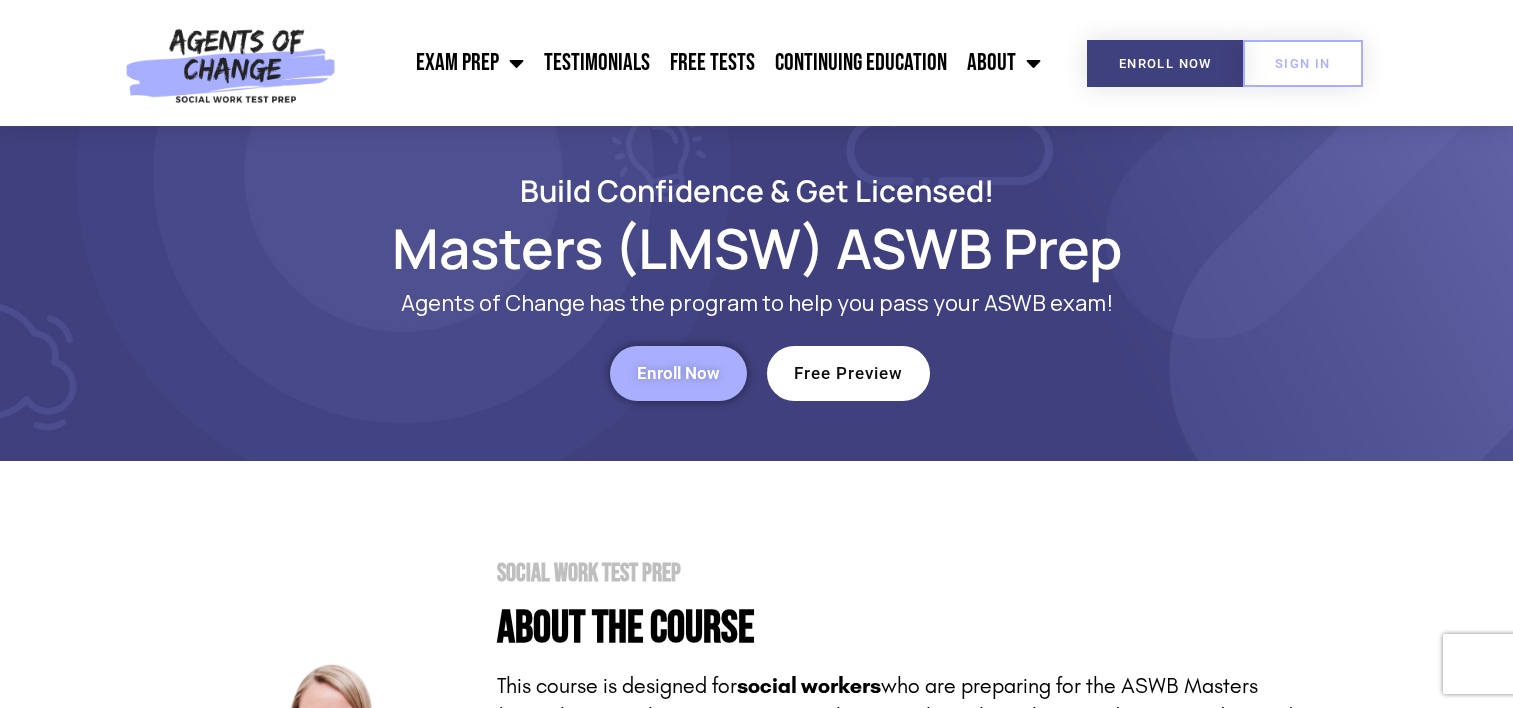 scroll, scrollTop: 700, scrollLeft: 0, axis: vertical 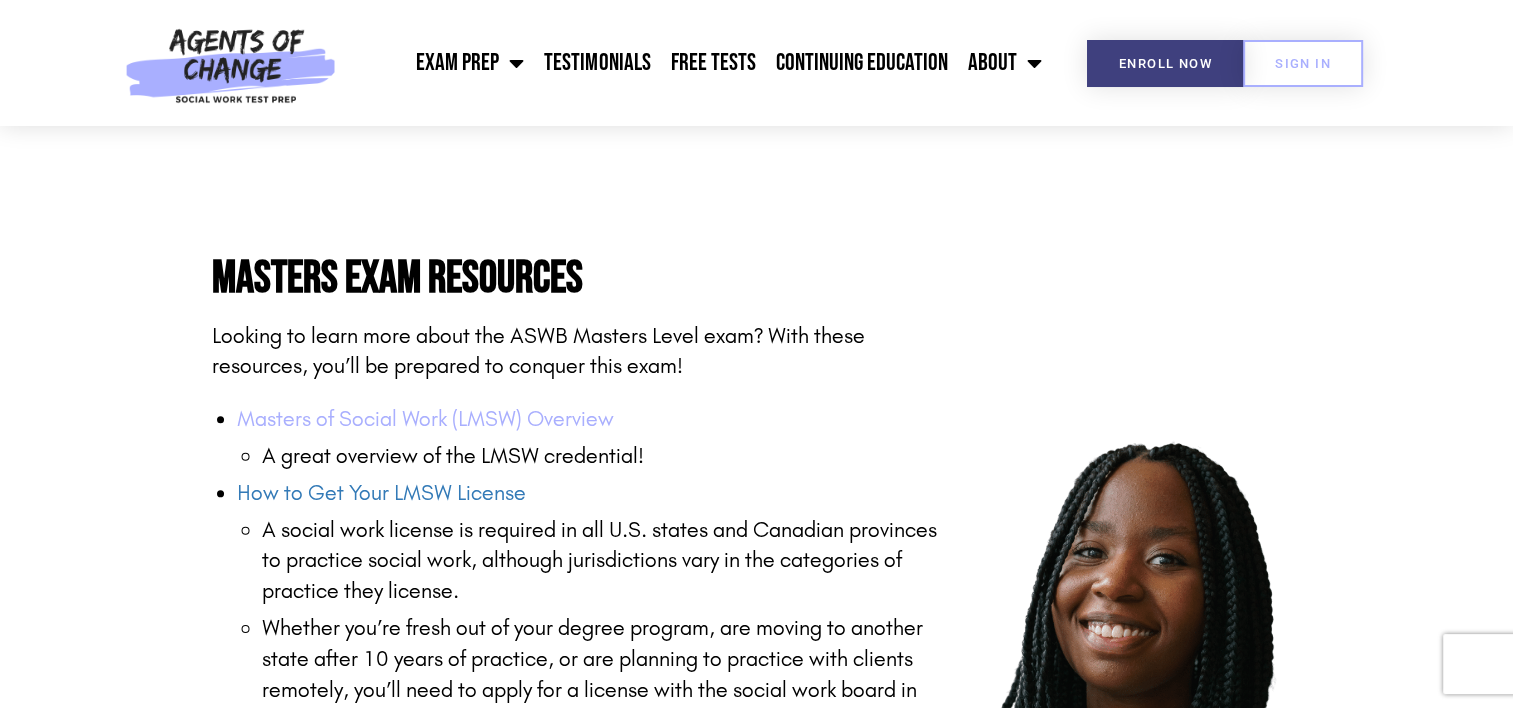 click on "Masters of Social Work (LMSW) Overview" at bounding box center (425, 419) 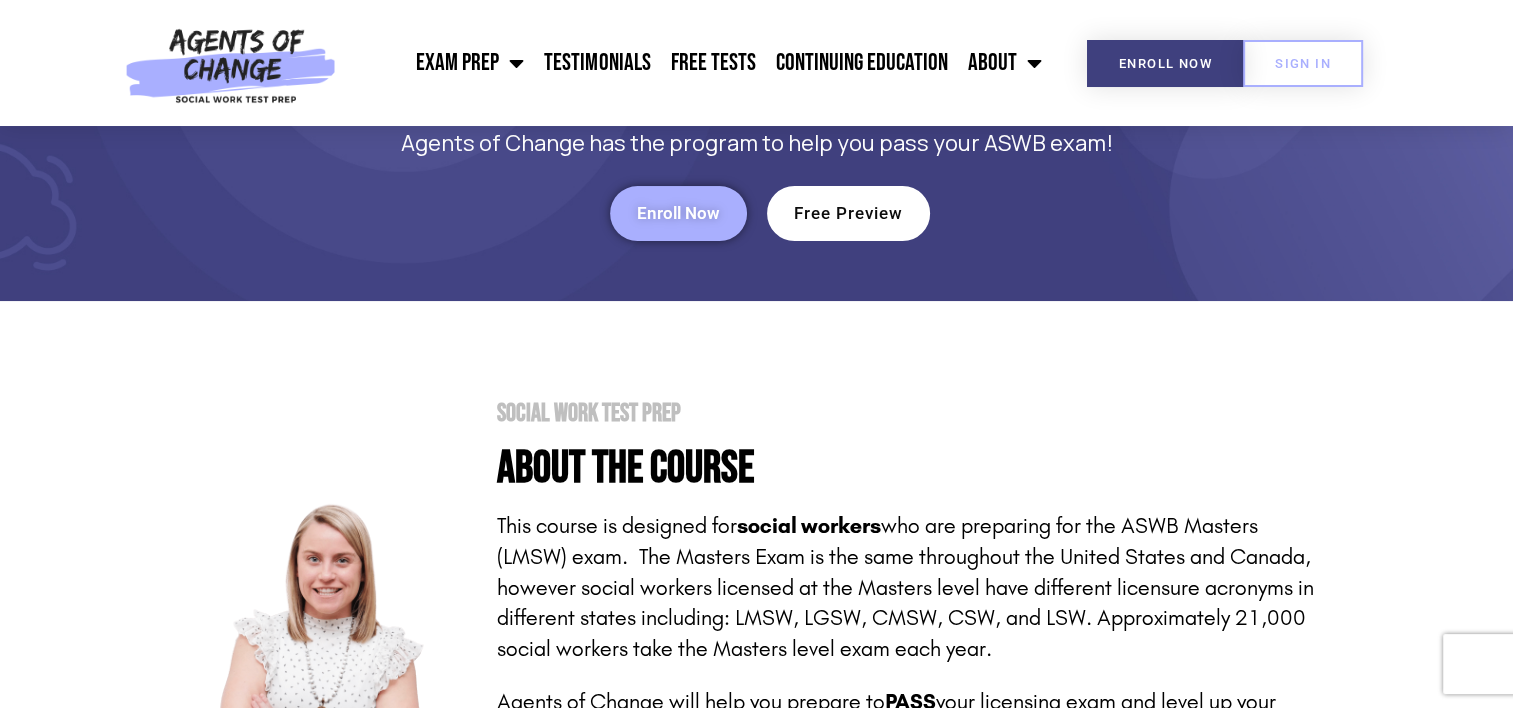 scroll, scrollTop: 0, scrollLeft: 0, axis: both 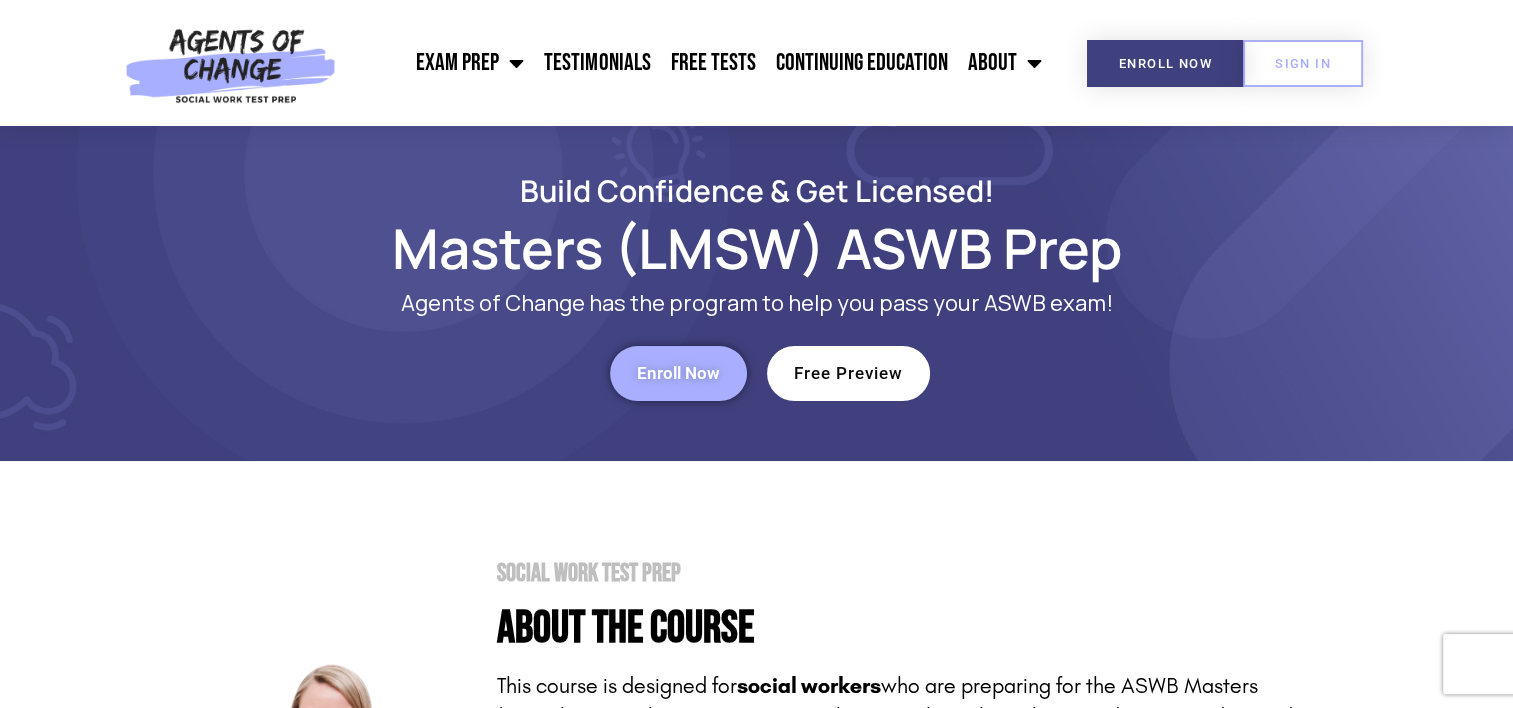 click on "Social Work Test Prep
About the Course
This course is designed for  social workers  who are preparing for the ASWB Masters (LMSW) exam.  The Masters Exam is the same throughout the United States and Canada, however social workers licensed at the Masters level have different licensure acronyms in different states including: LMSW, LGSW, CMSW, CSW, and LSW. Approximately 21,000 social workers take the Masters level exam each year.  Agents of Change will help you prepare to  PASS  your licensing exam and level up your career. With over 30 hours of visual and audio content, mock practice questions, test-taking tips, and strategies to break down and synthesize exam content, you will be prepared and confident to tackle your exam on test day! With this course, you have  access until you PASS!  Are you ready to be next?" at bounding box center (756, 834) 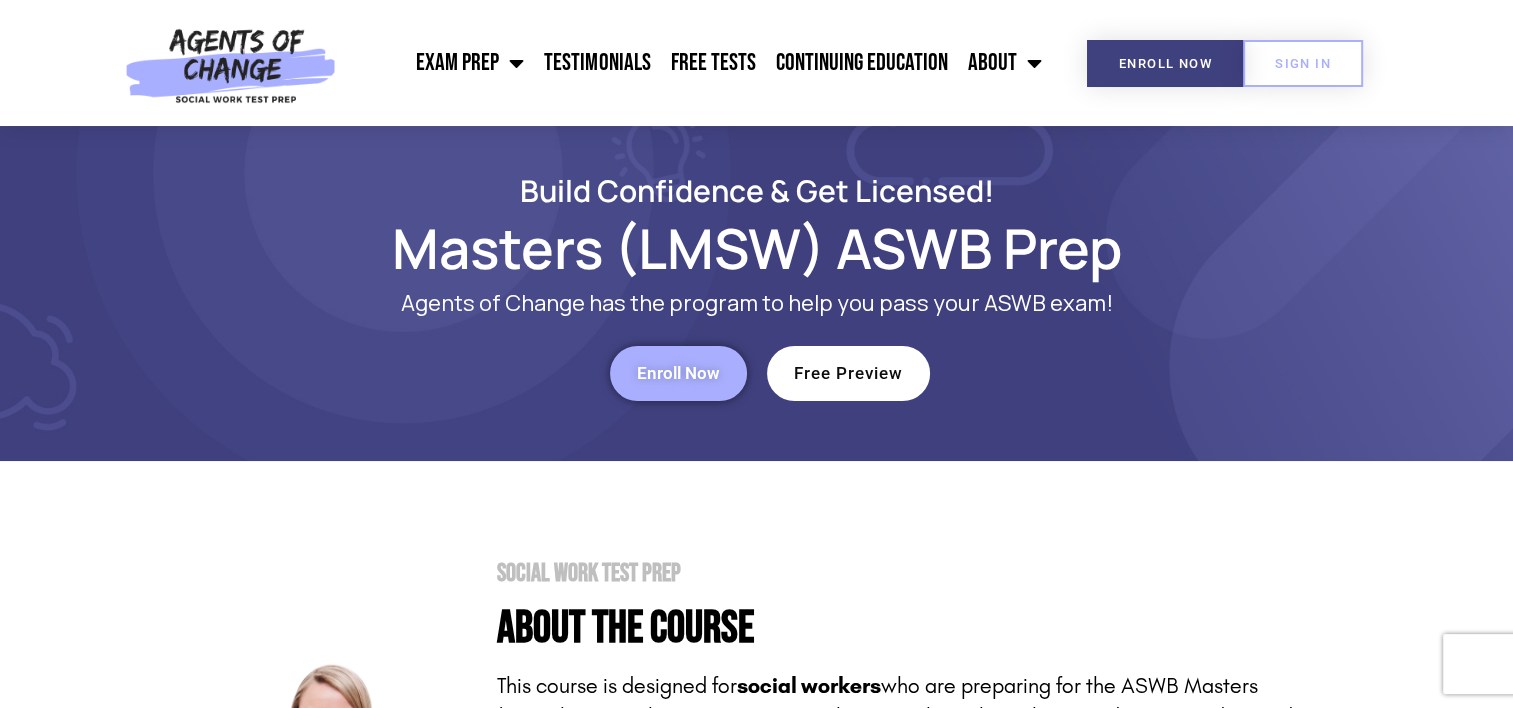 click on "Enroll Now" at bounding box center (678, 373) 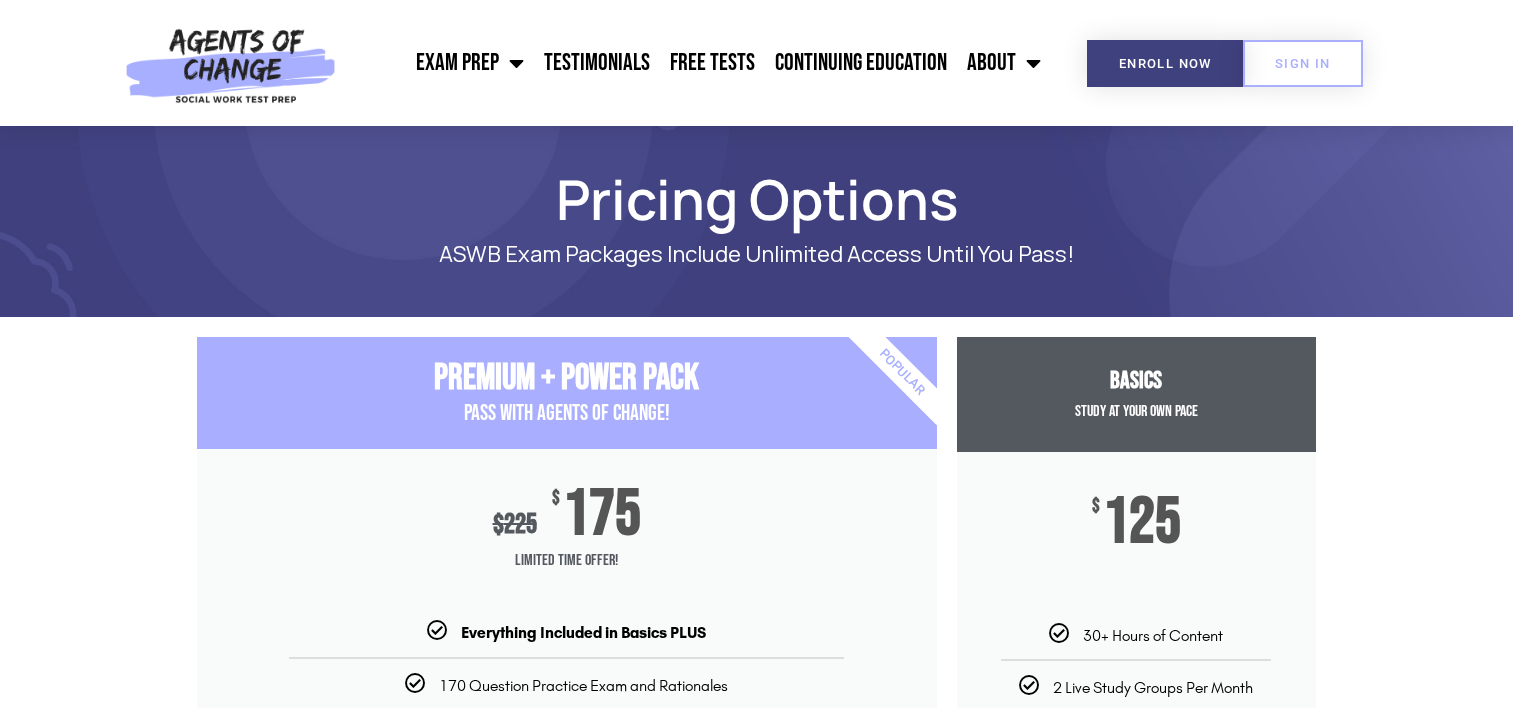 scroll, scrollTop: 0, scrollLeft: 0, axis: both 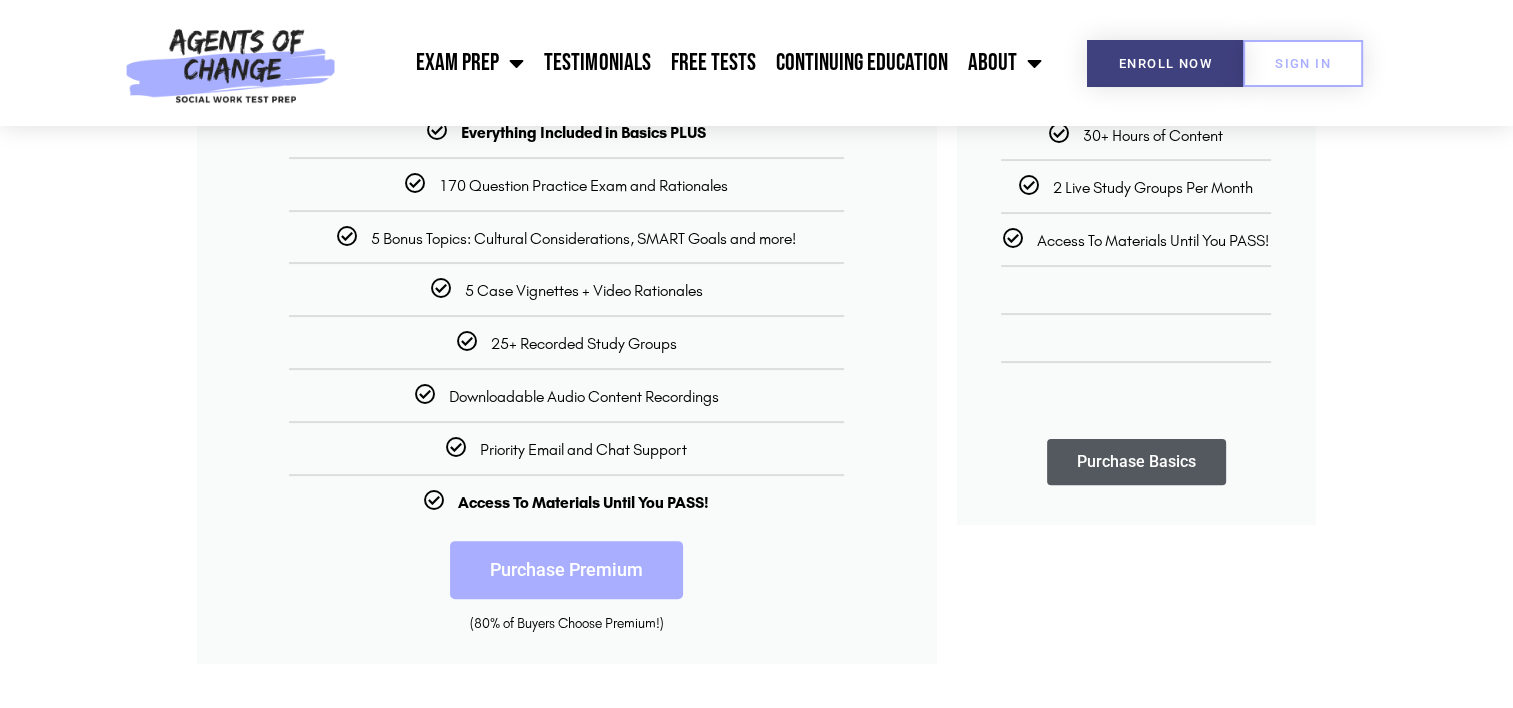 click on "Purchase Premium" at bounding box center (566, 570) 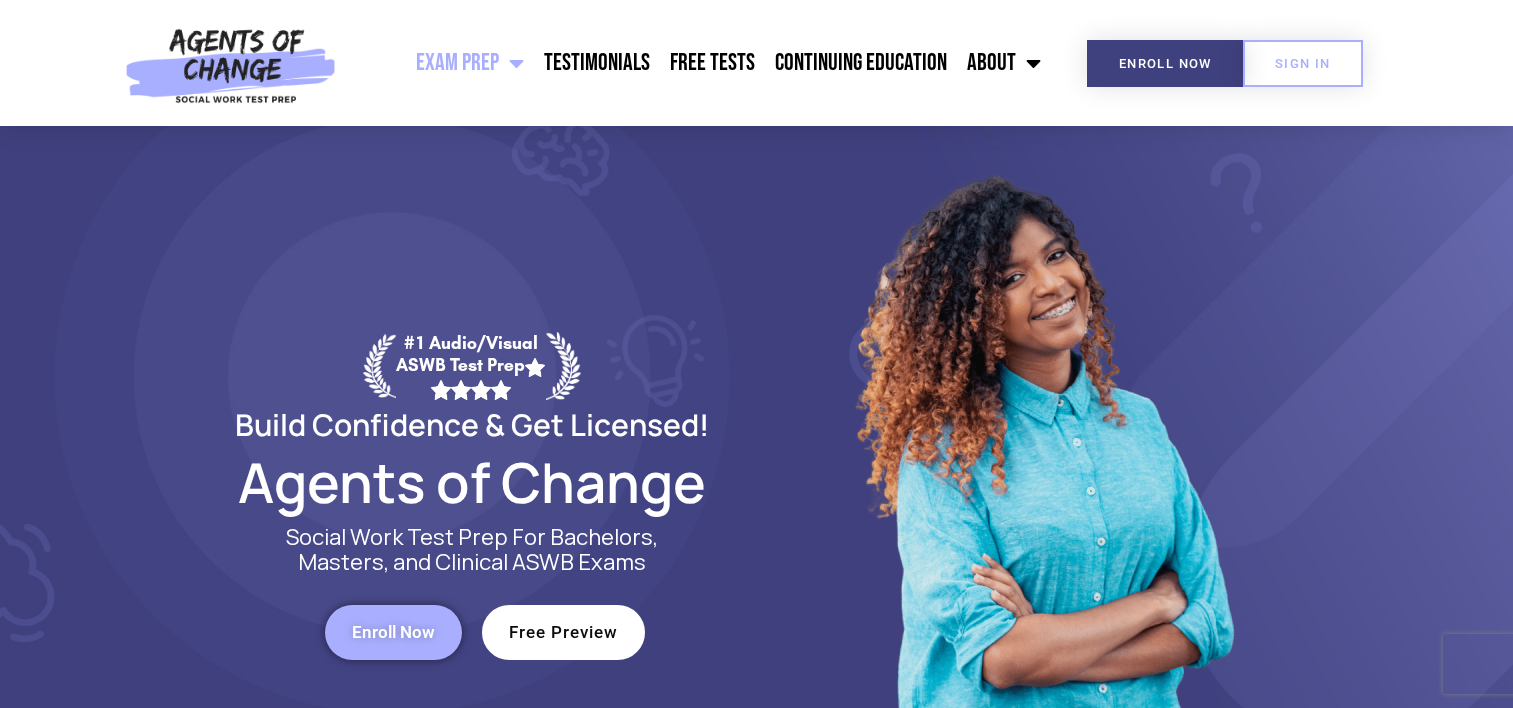 scroll, scrollTop: 2500, scrollLeft: 0, axis: vertical 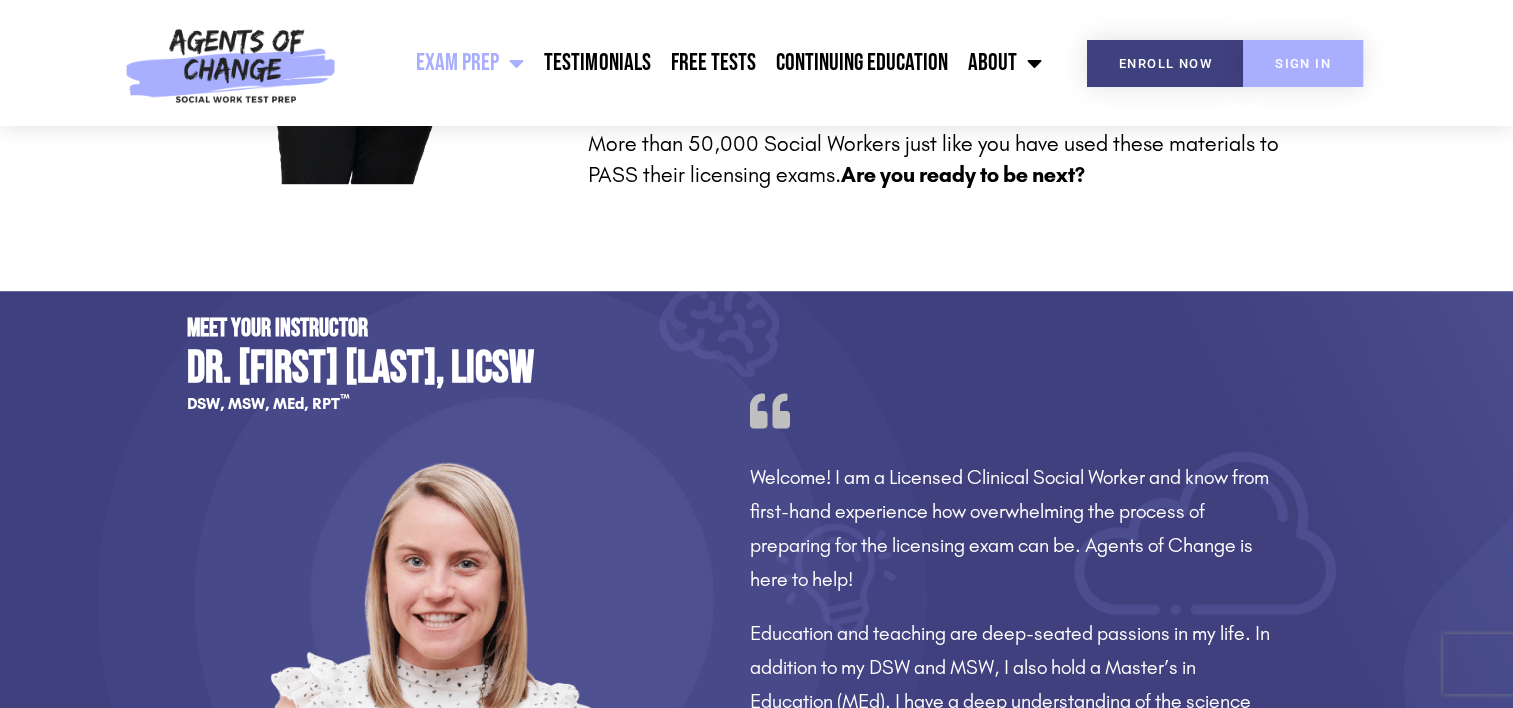 click on "SIGN IN" at bounding box center (1303, 63) 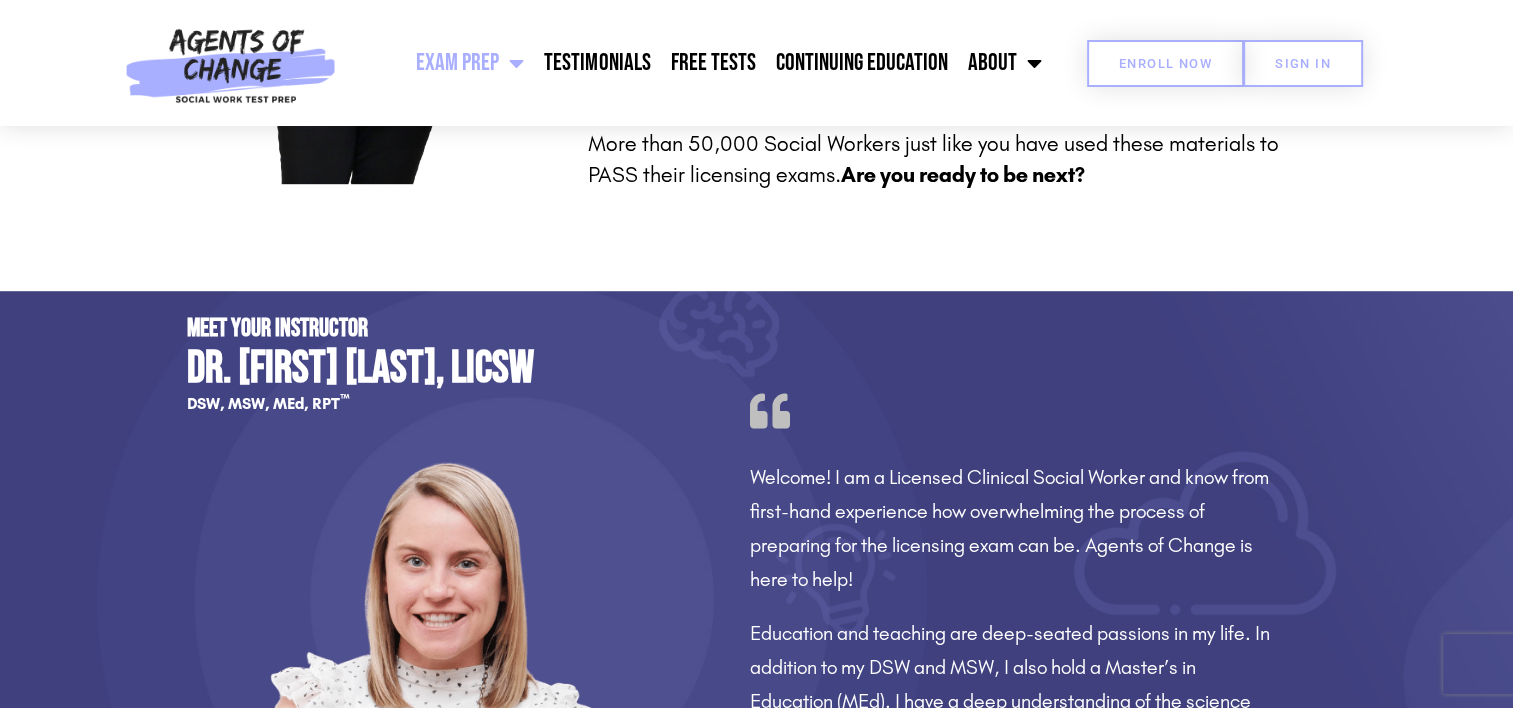 click on "Enroll Now" at bounding box center [1165, 63] 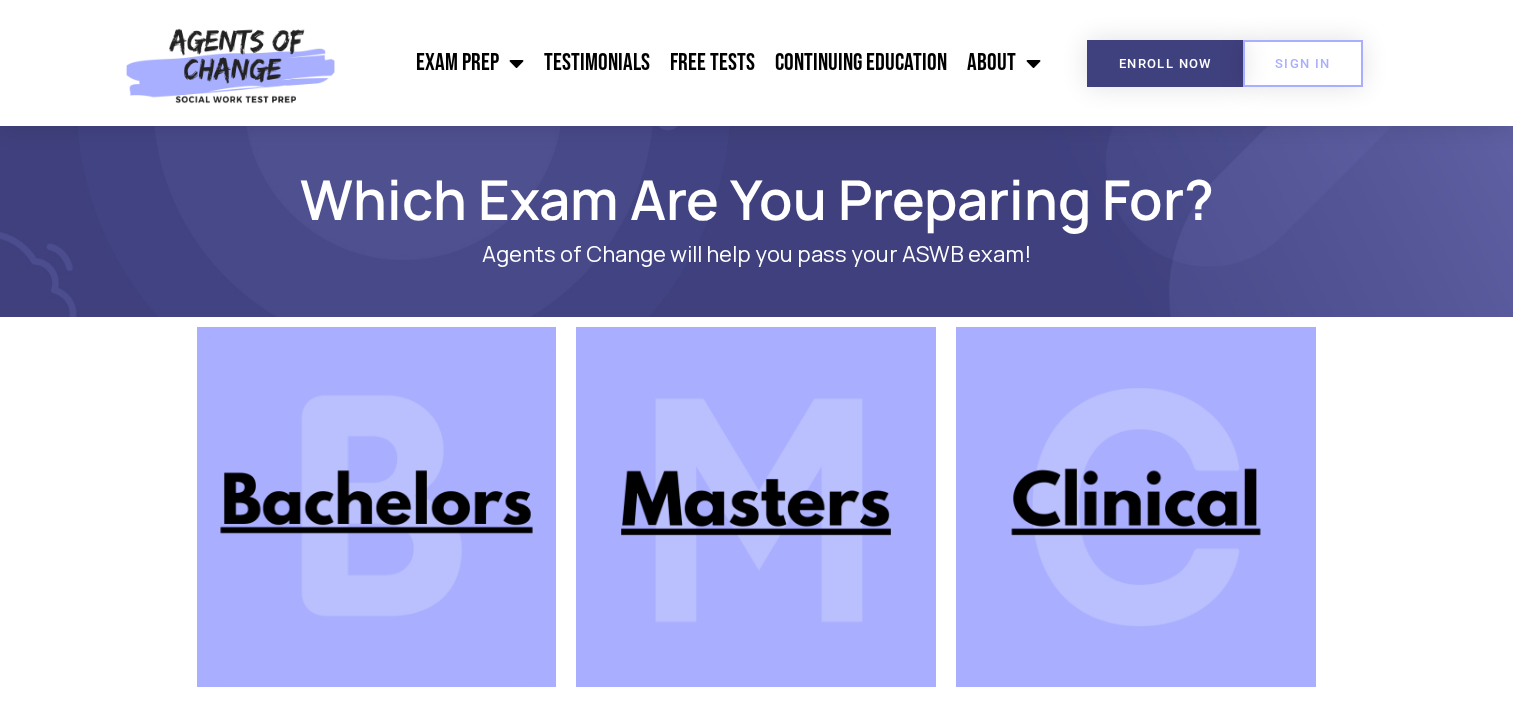 scroll, scrollTop: 101, scrollLeft: 0, axis: vertical 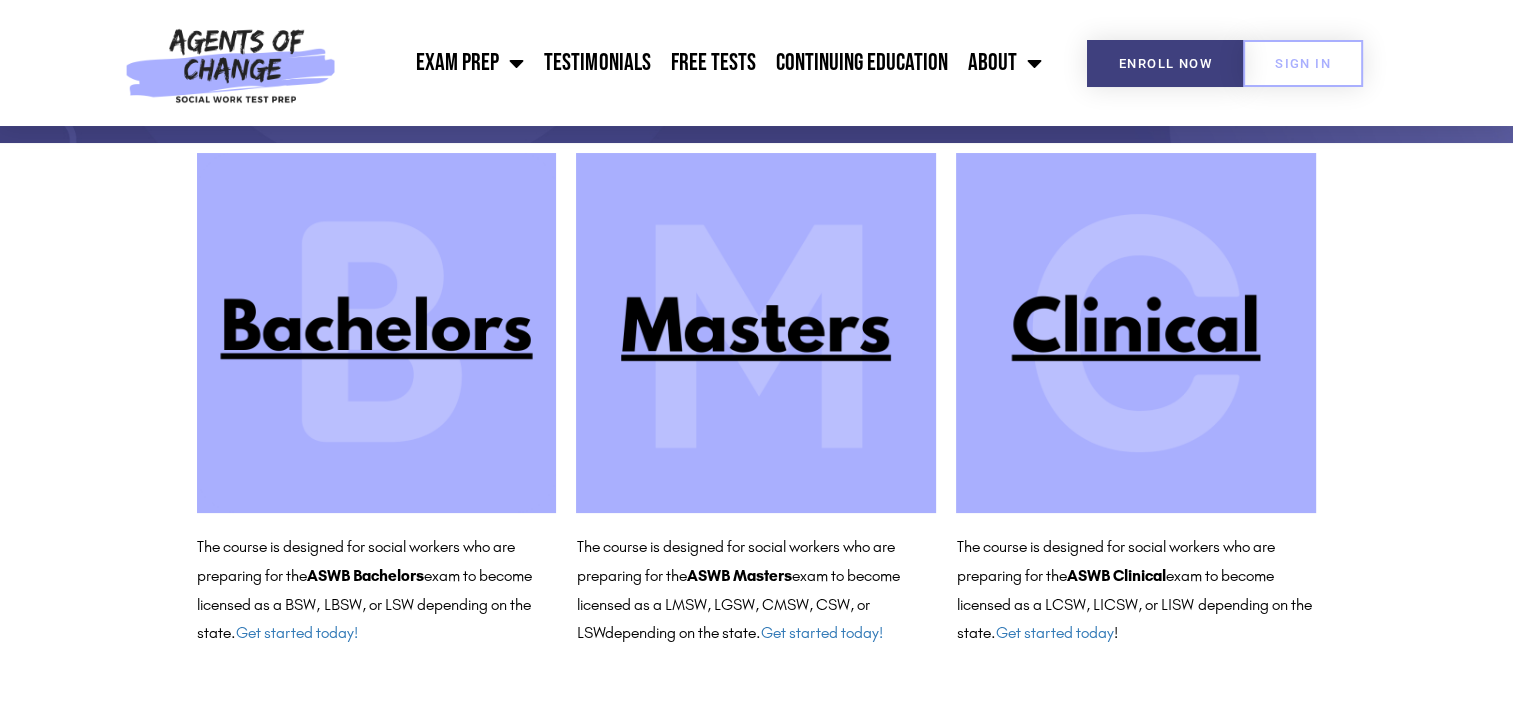 click at bounding box center [756, 333] 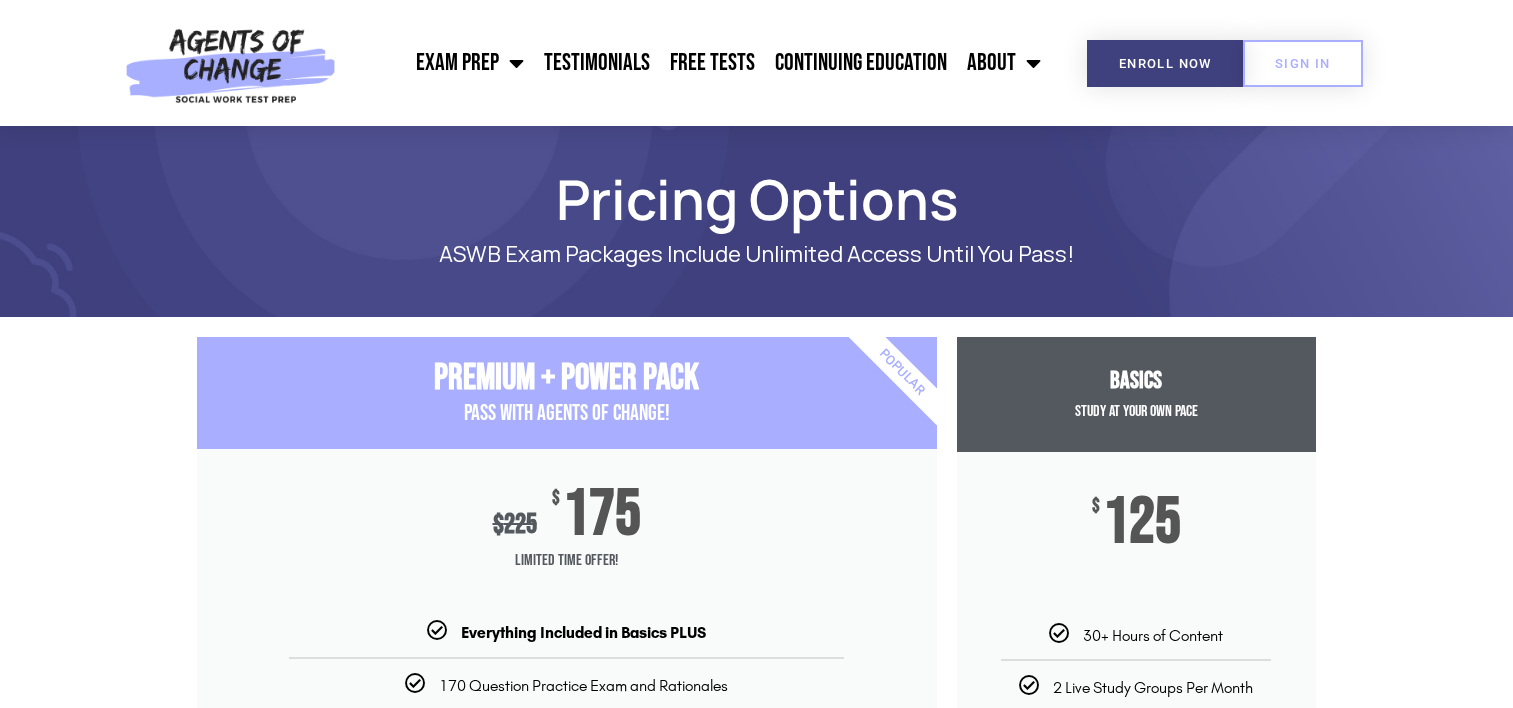 scroll, scrollTop: 0, scrollLeft: 0, axis: both 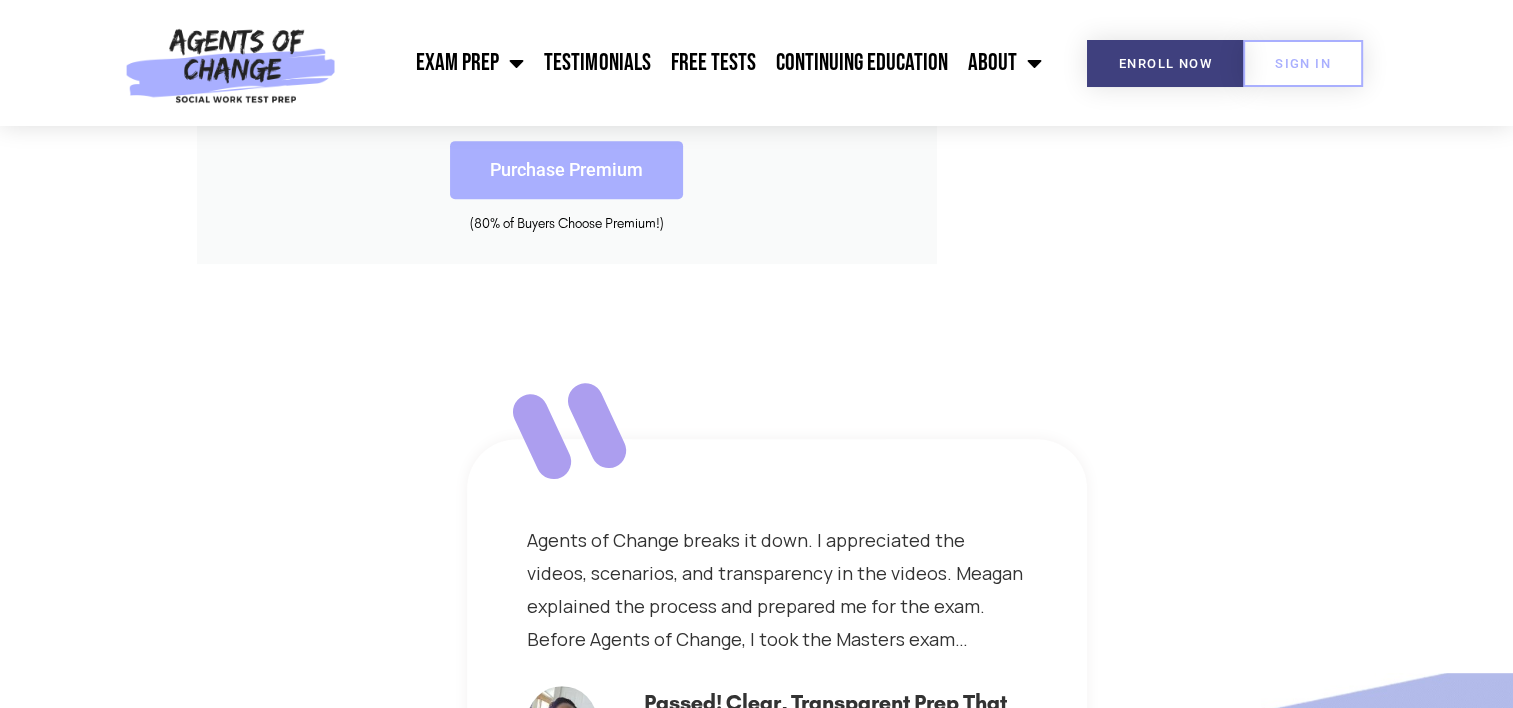 click on "Purchase Premium" at bounding box center [566, 170] 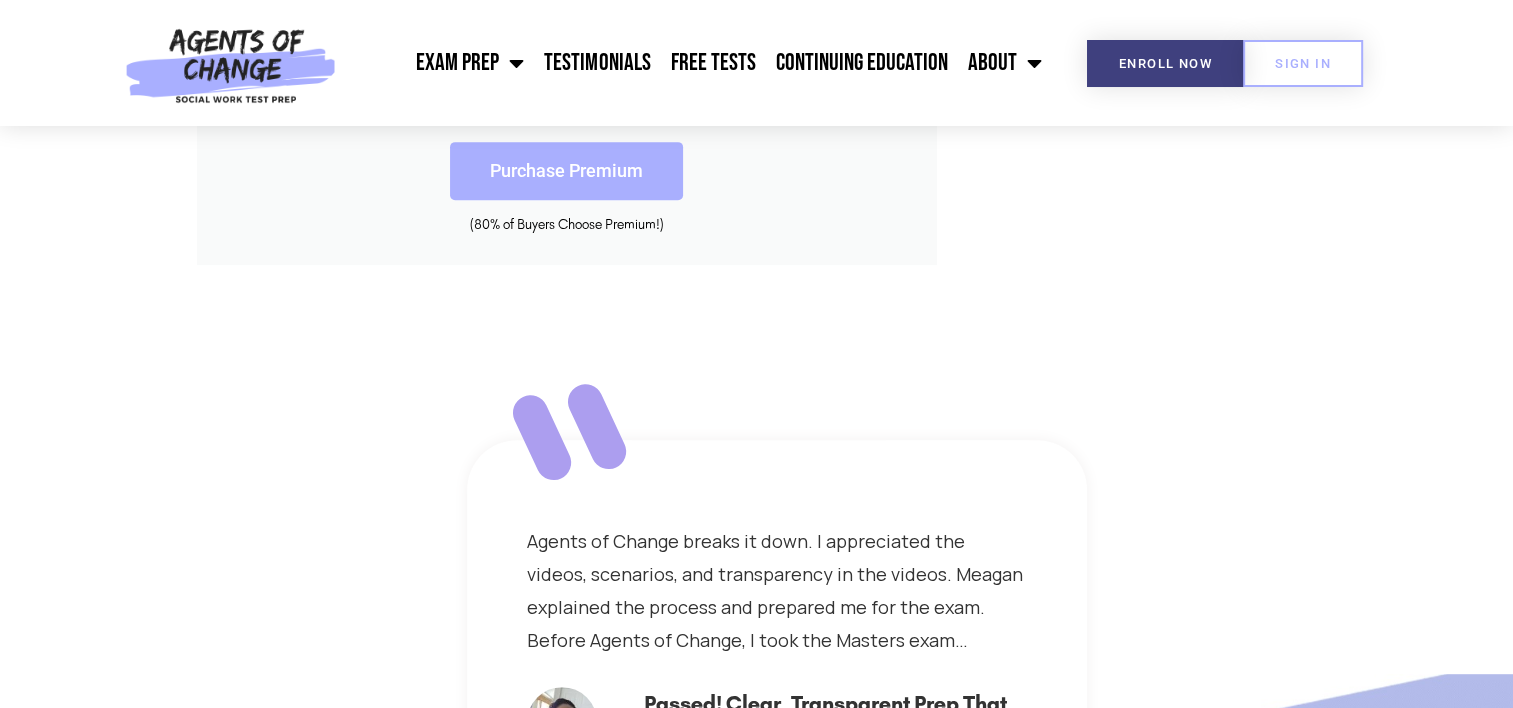 scroll, scrollTop: 0, scrollLeft: 0, axis: both 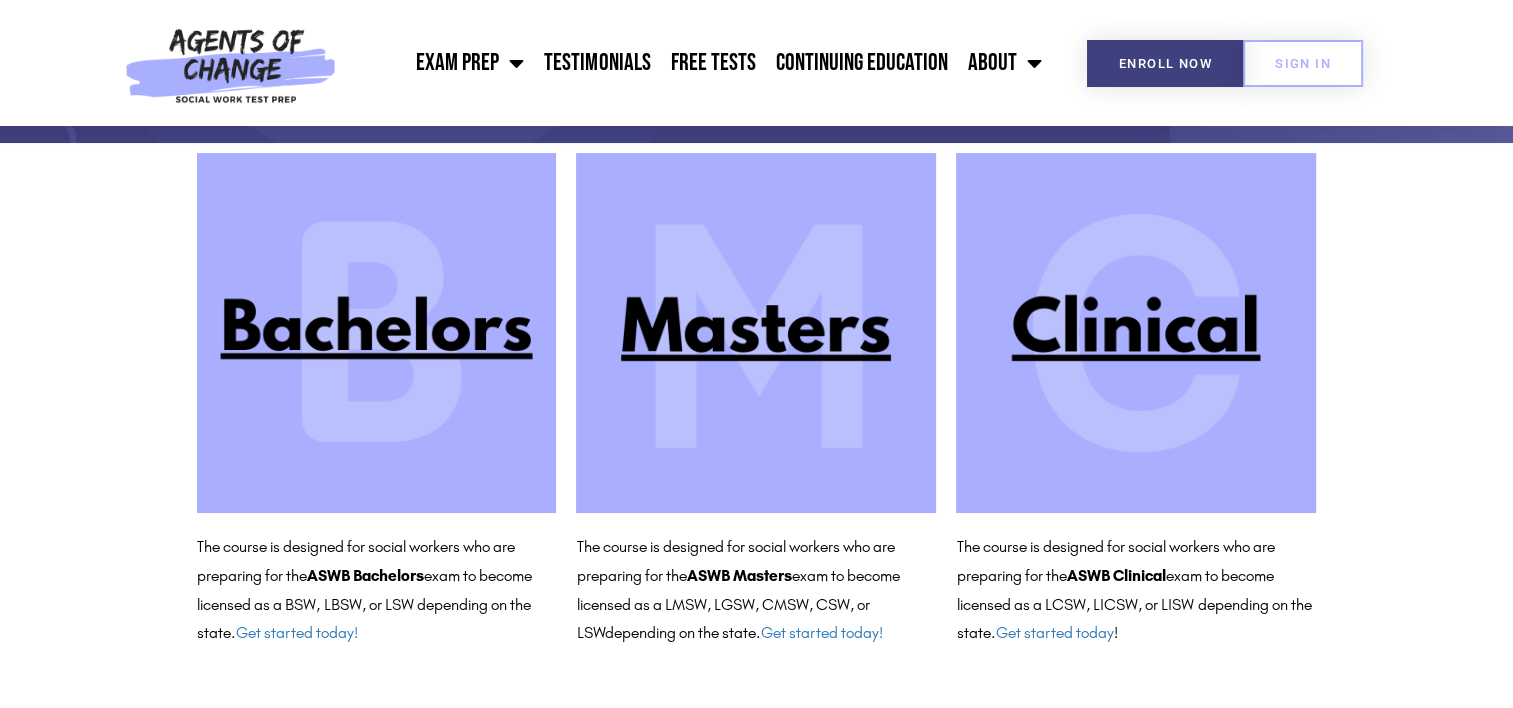 click at bounding box center (756, 333) 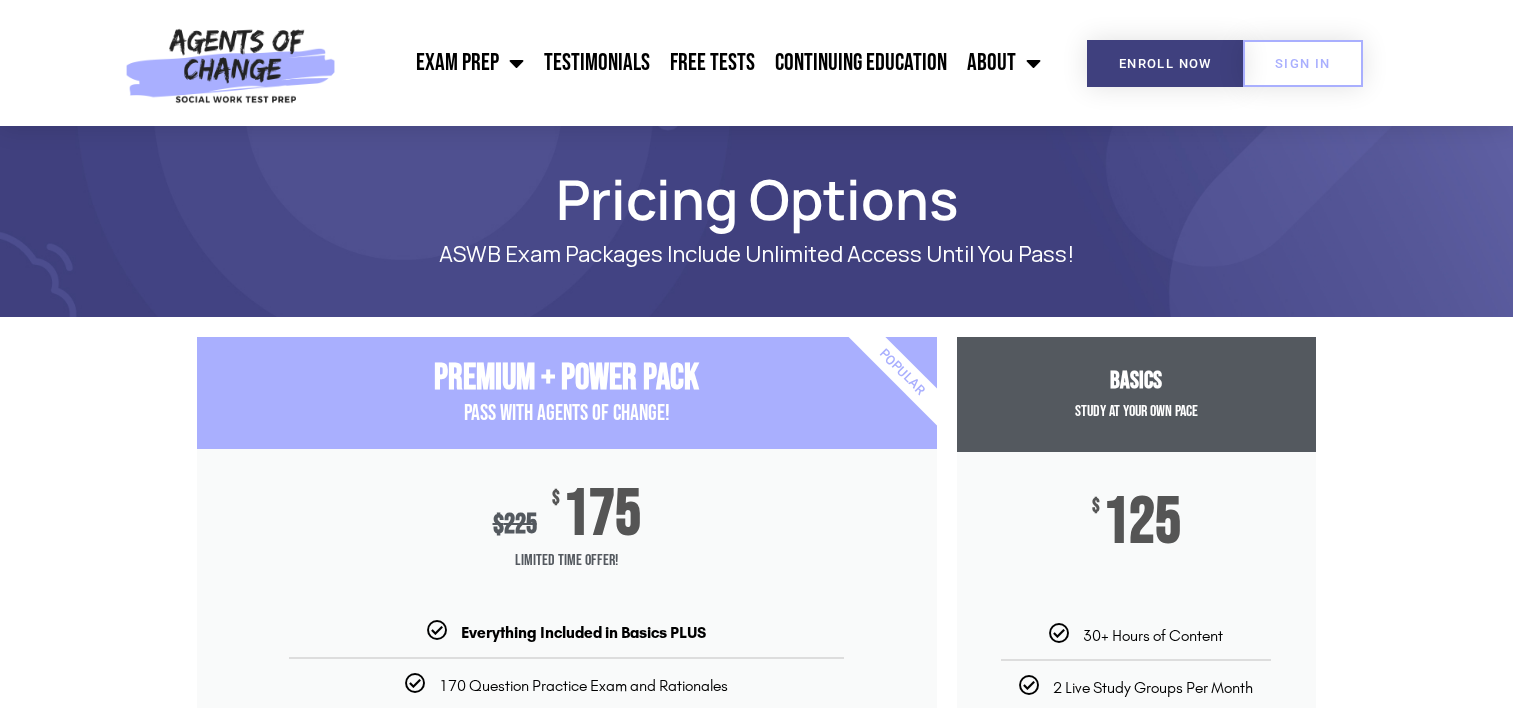 scroll, scrollTop: 95, scrollLeft: 0, axis: vertical 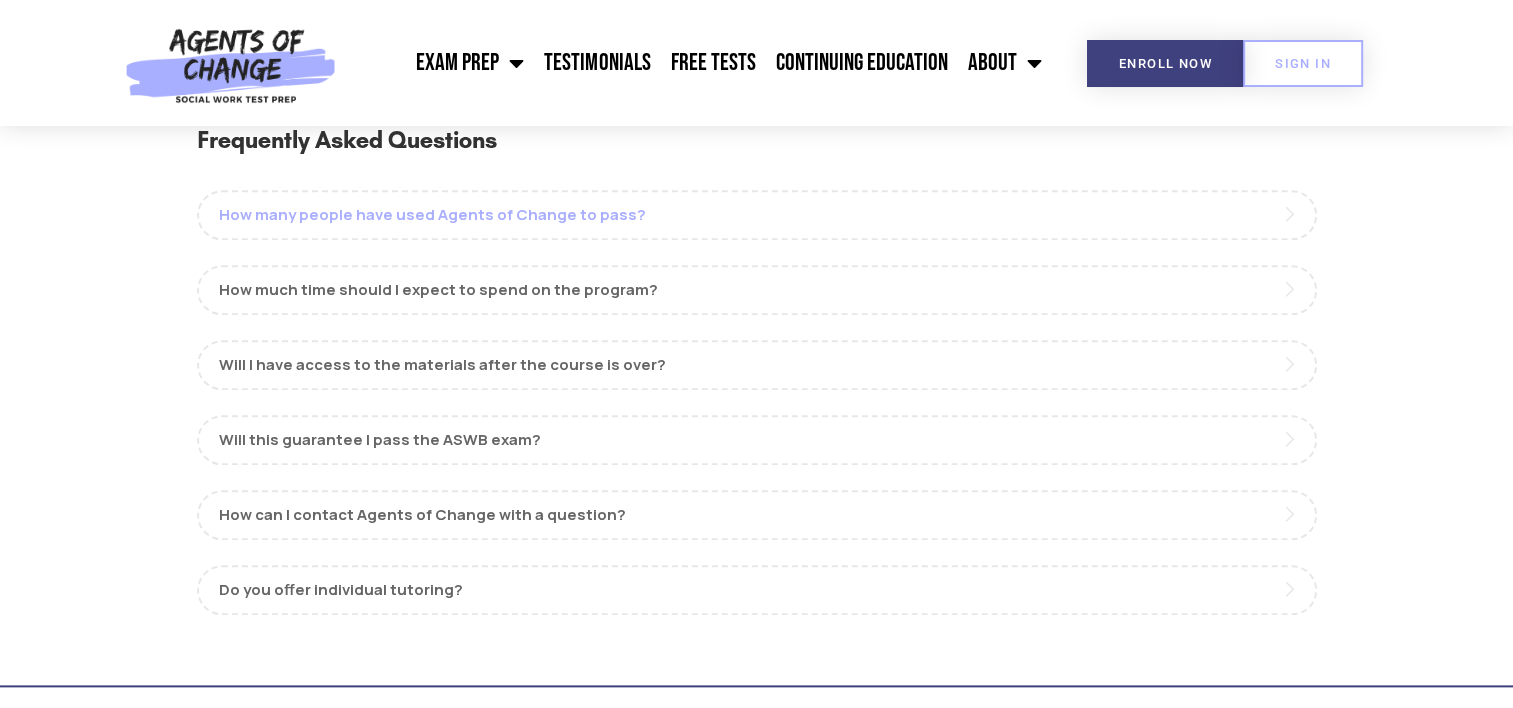 click on "How many people have used Agents of Change to pass?" at bounding box center [757, 215] 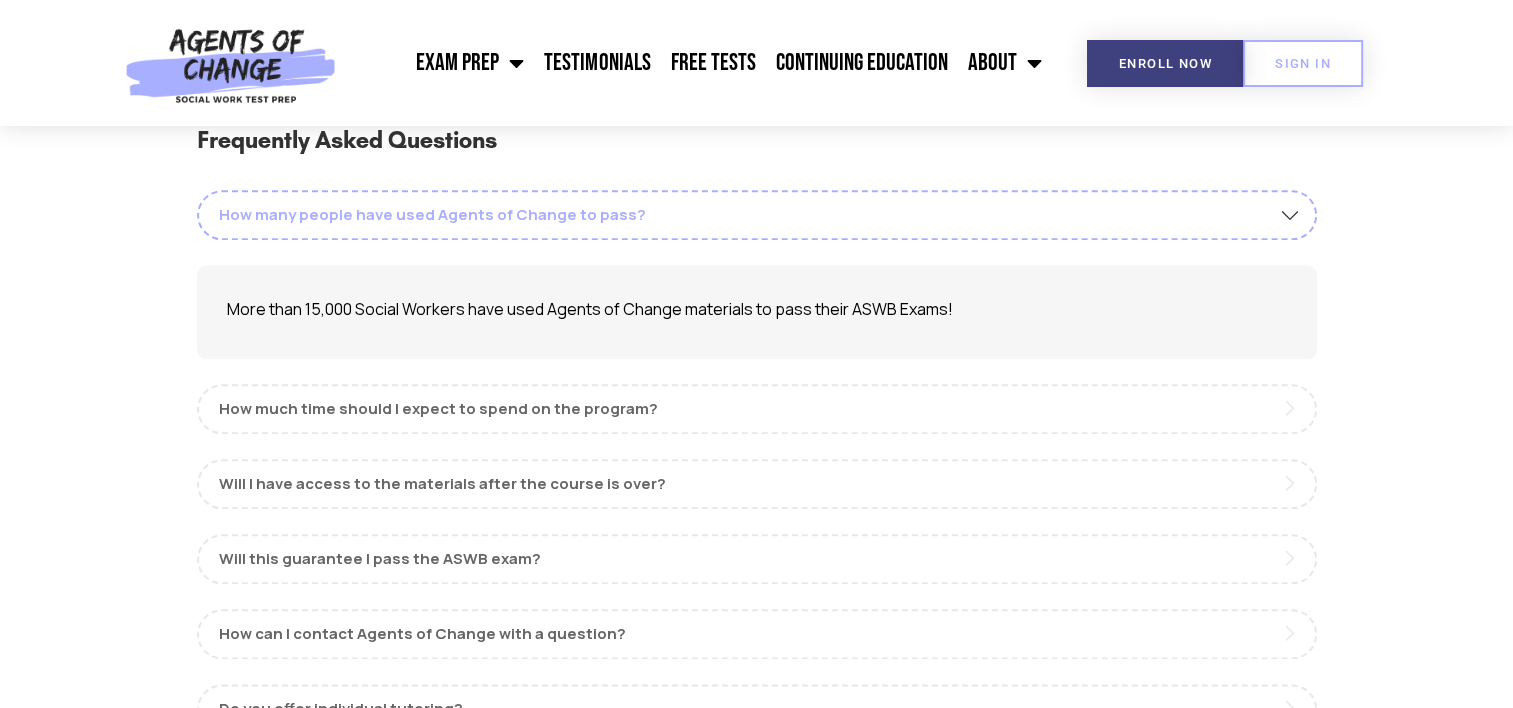 click on "How many people have used Agents of Change to pass?" at bounding box center (757, 215) 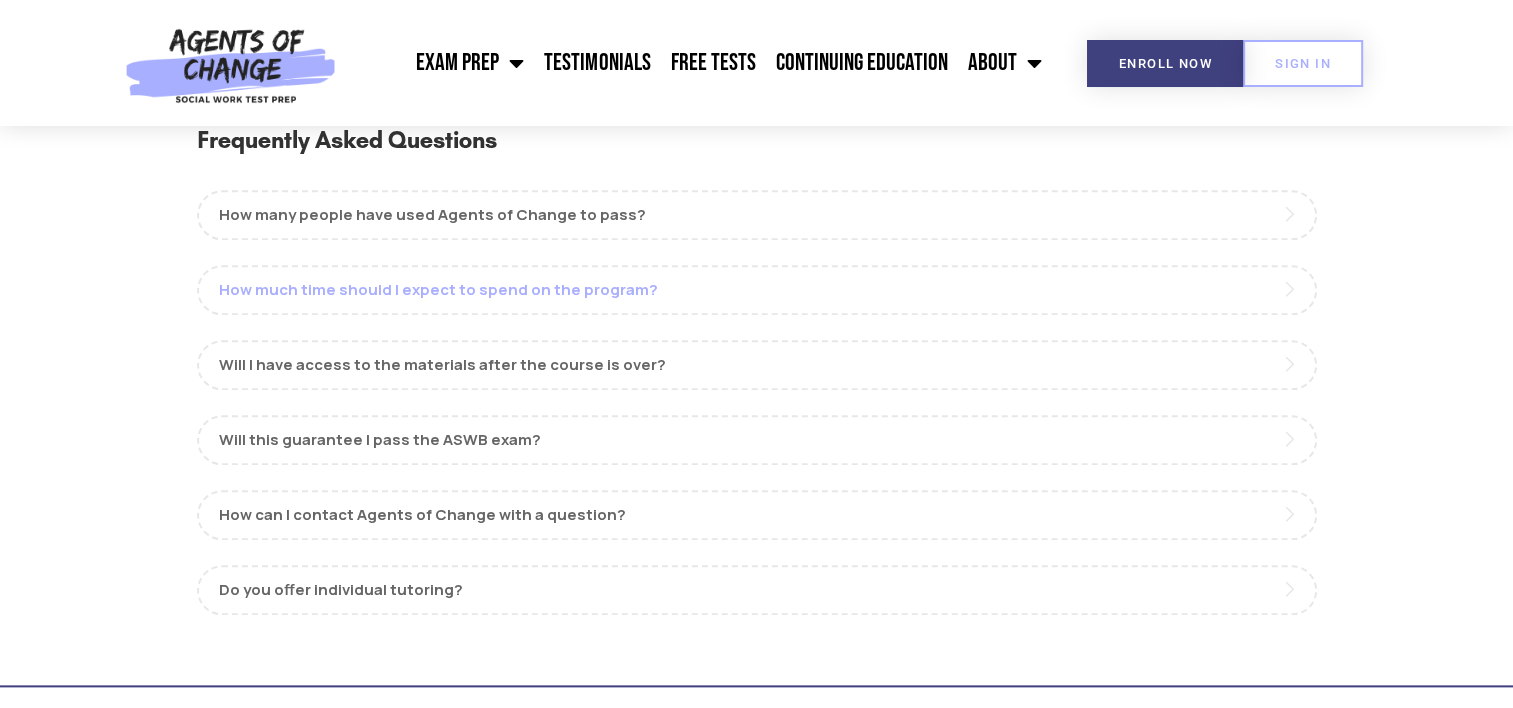 click on "How much time should I expect to spend on the program?" at bounding box center [757, 290] 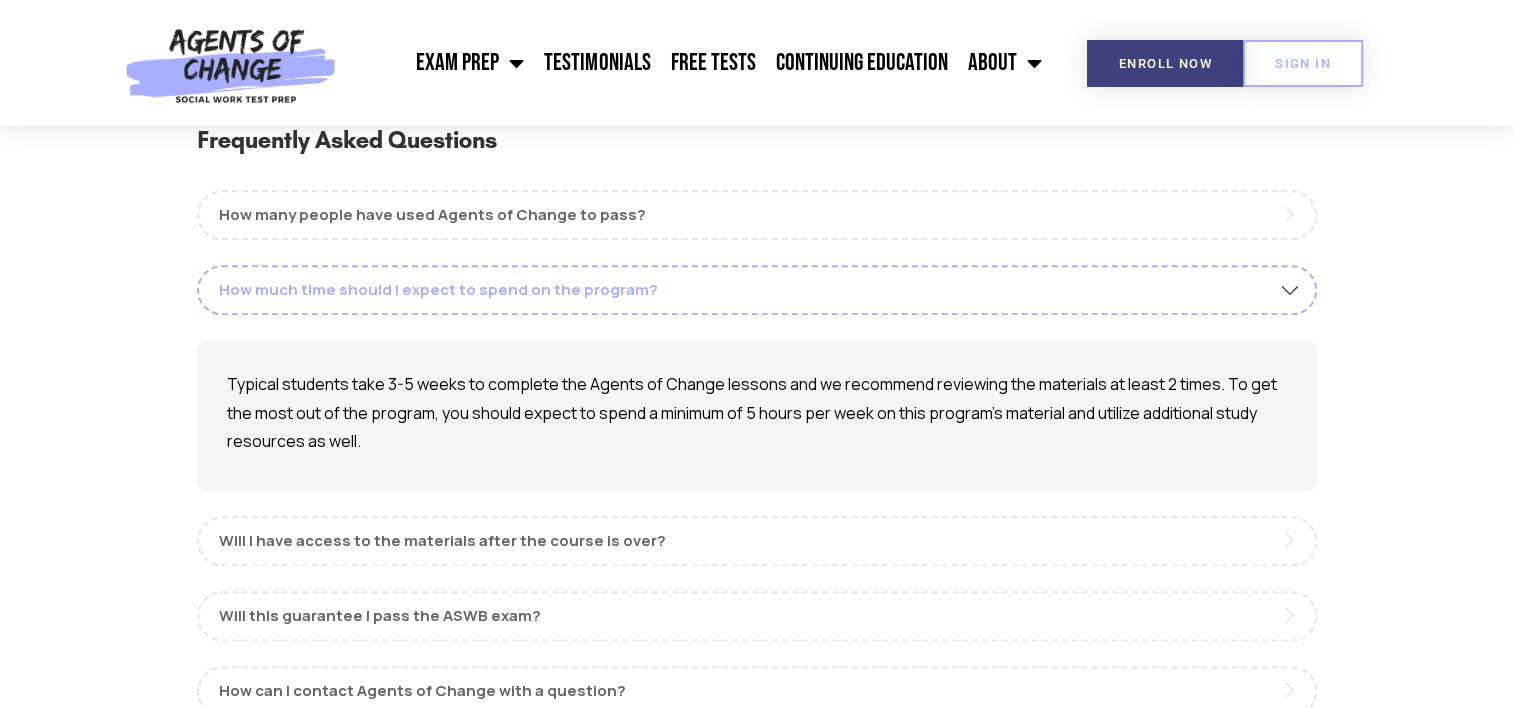 click on "How much time should I expect to spend on the program?" at bounding box center (757, 290) 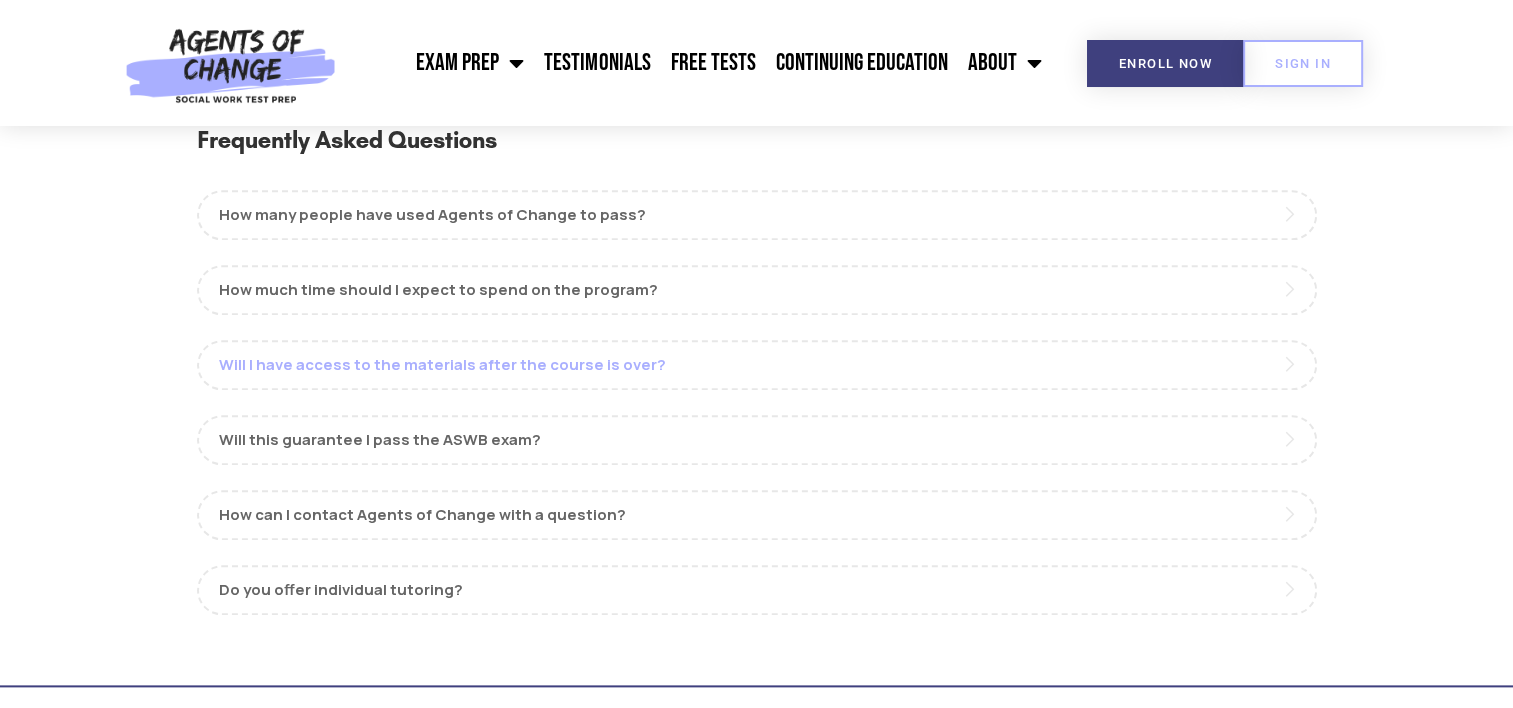 click on "Will I have access to the materials after the course is over?" at bounding box center [757, 365] 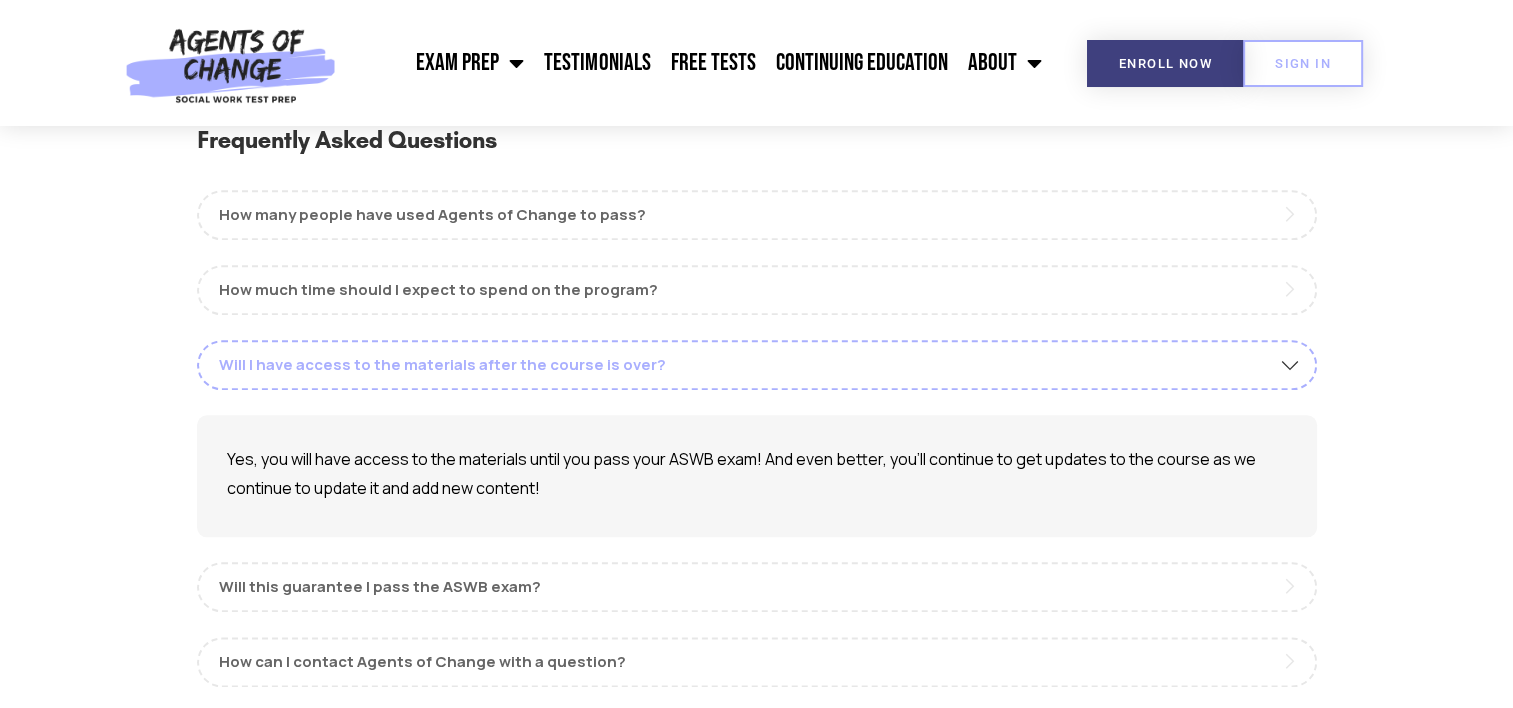 click on "Will I have access to the materials after the course is over?" at bounding box center (757, 365) 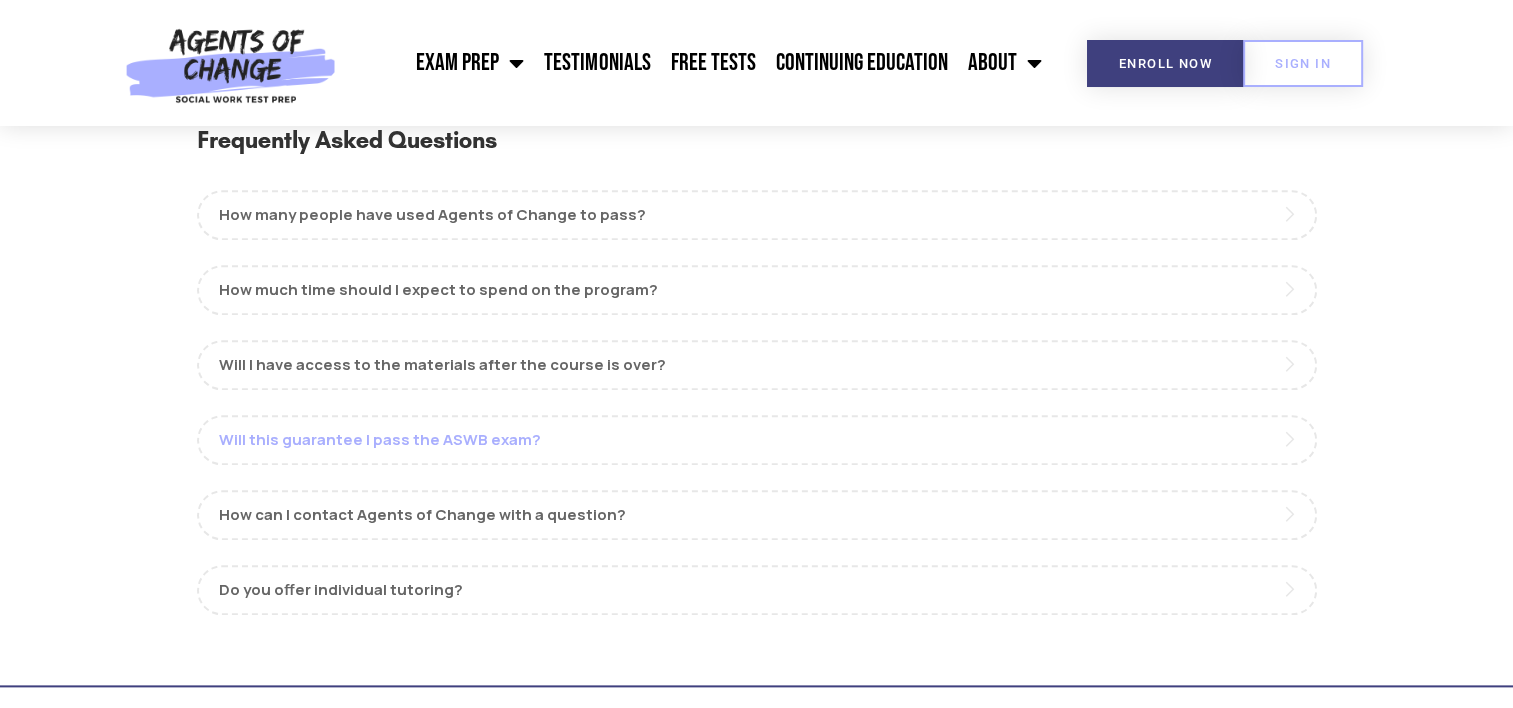 click on "Will this guarantee I pass the ASWB exam?" at bounding box center [757, 440] 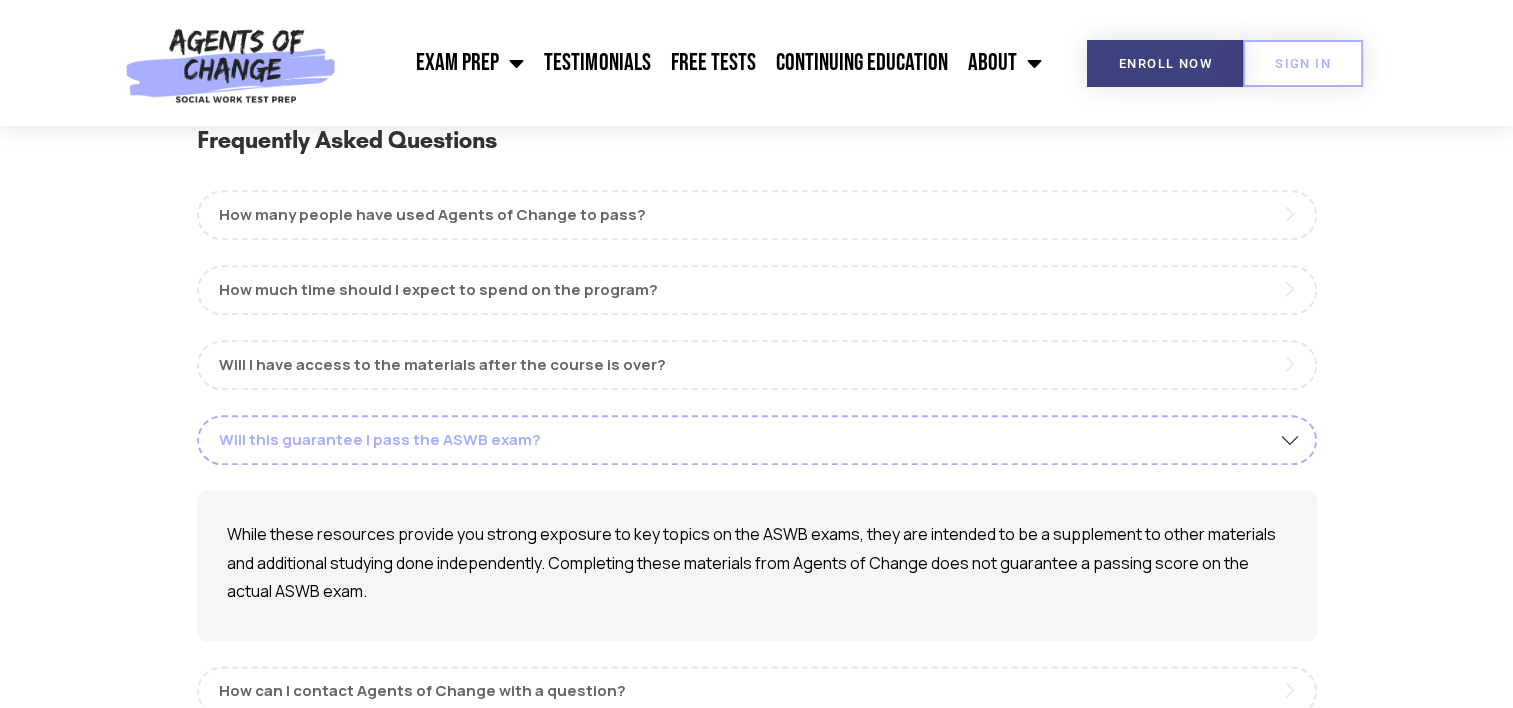 click on "Will this guarantee I pass the ASWB exam?" at bounding box center [757, 440] 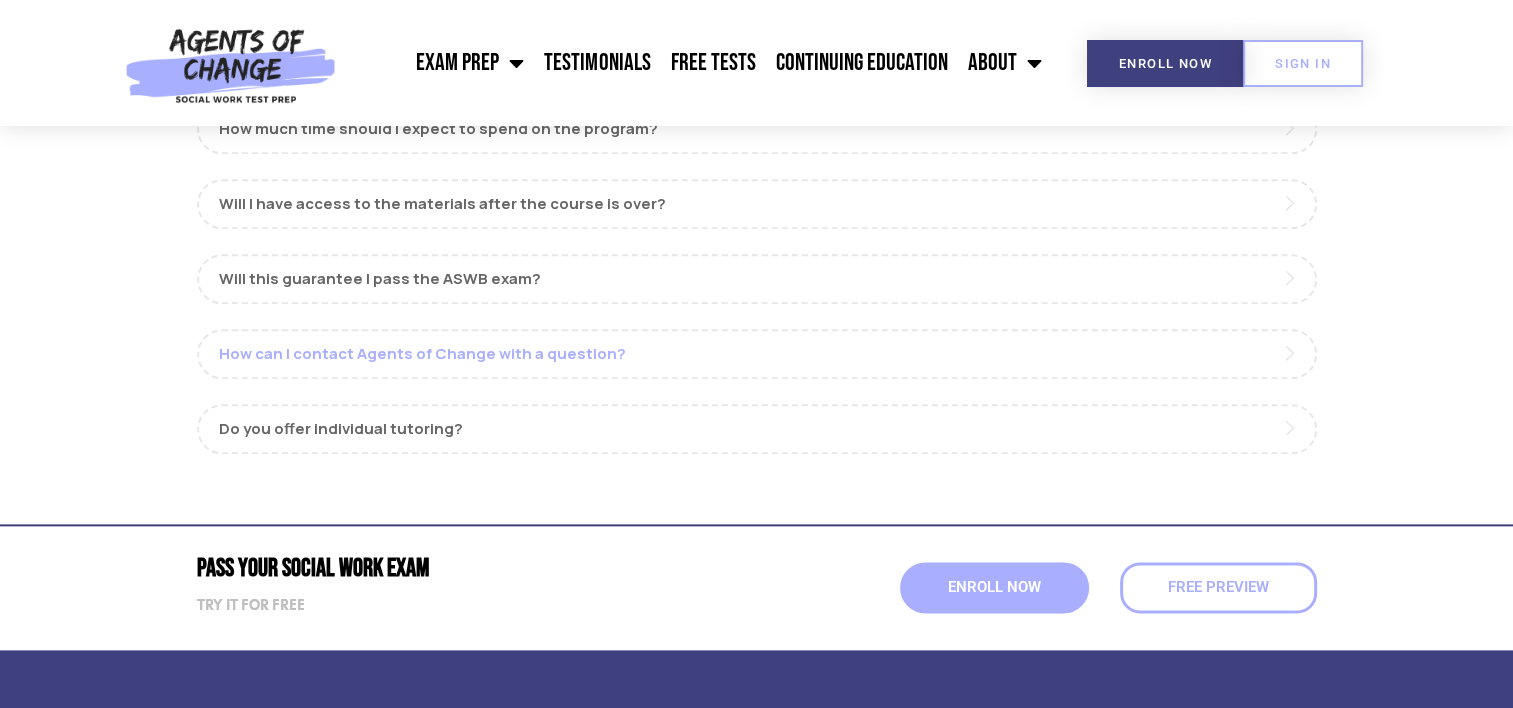 scroll, scrollTop: 2400, scrollLeft: 0, axis: vertical 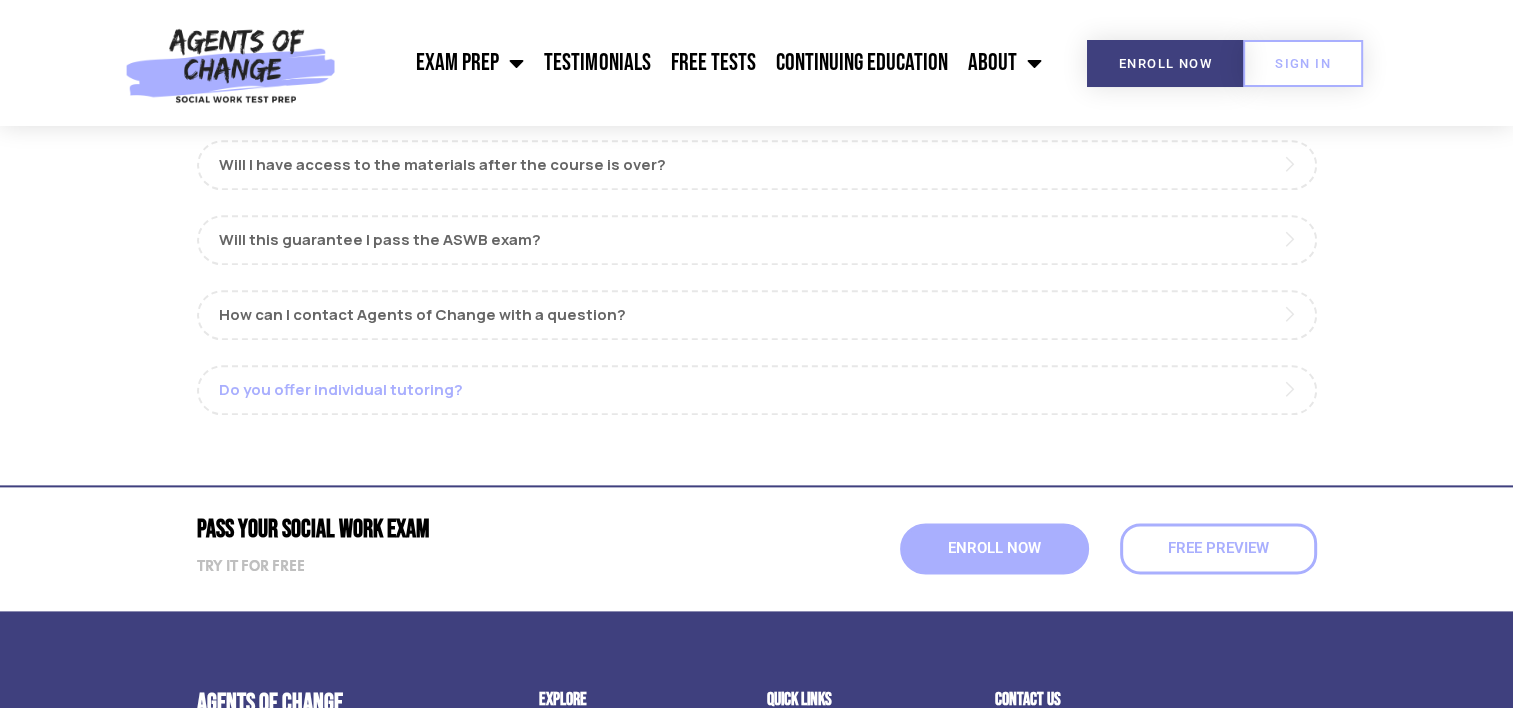 click on "Do you offer individual tutoring?" at bounding box center [757, 390] 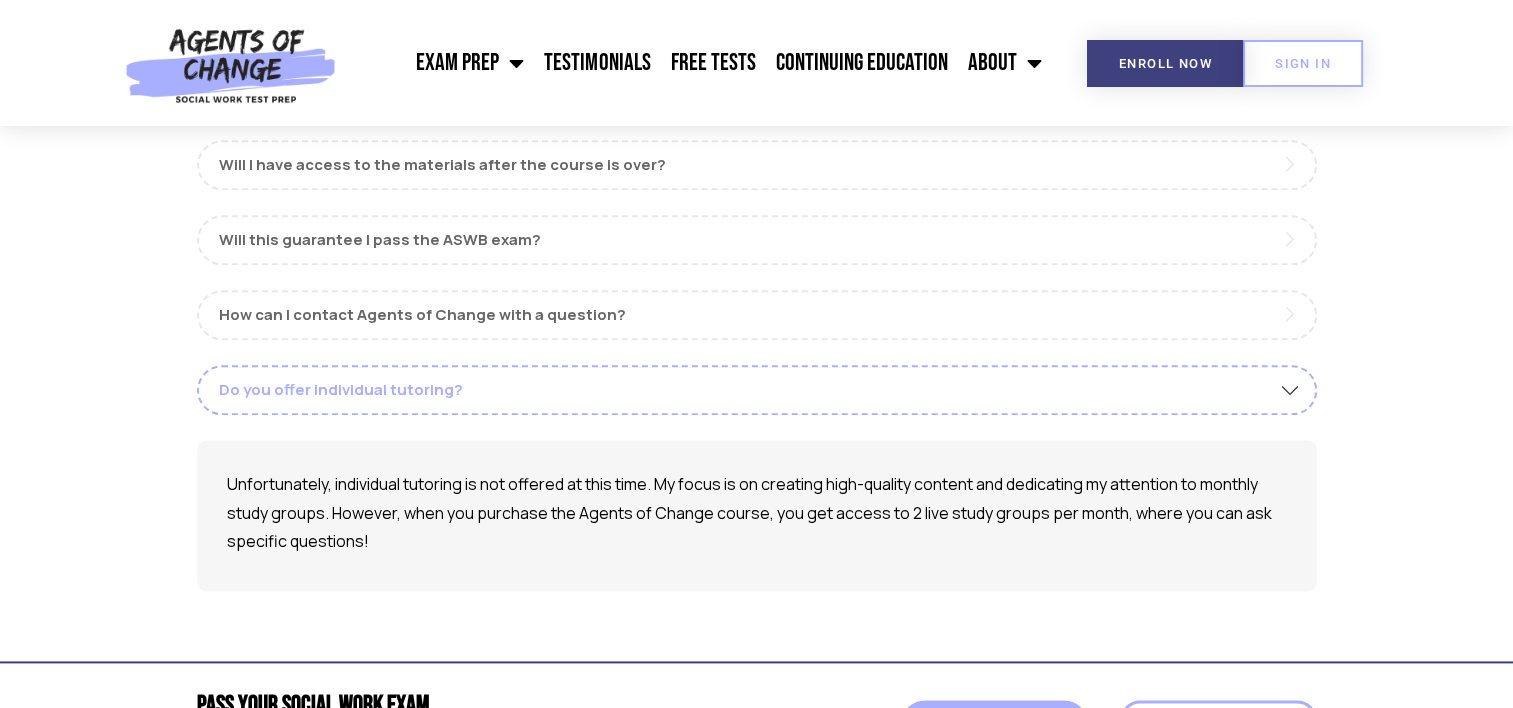click on "Do you offer individual tutoring?" at bounding box center (757, 390) 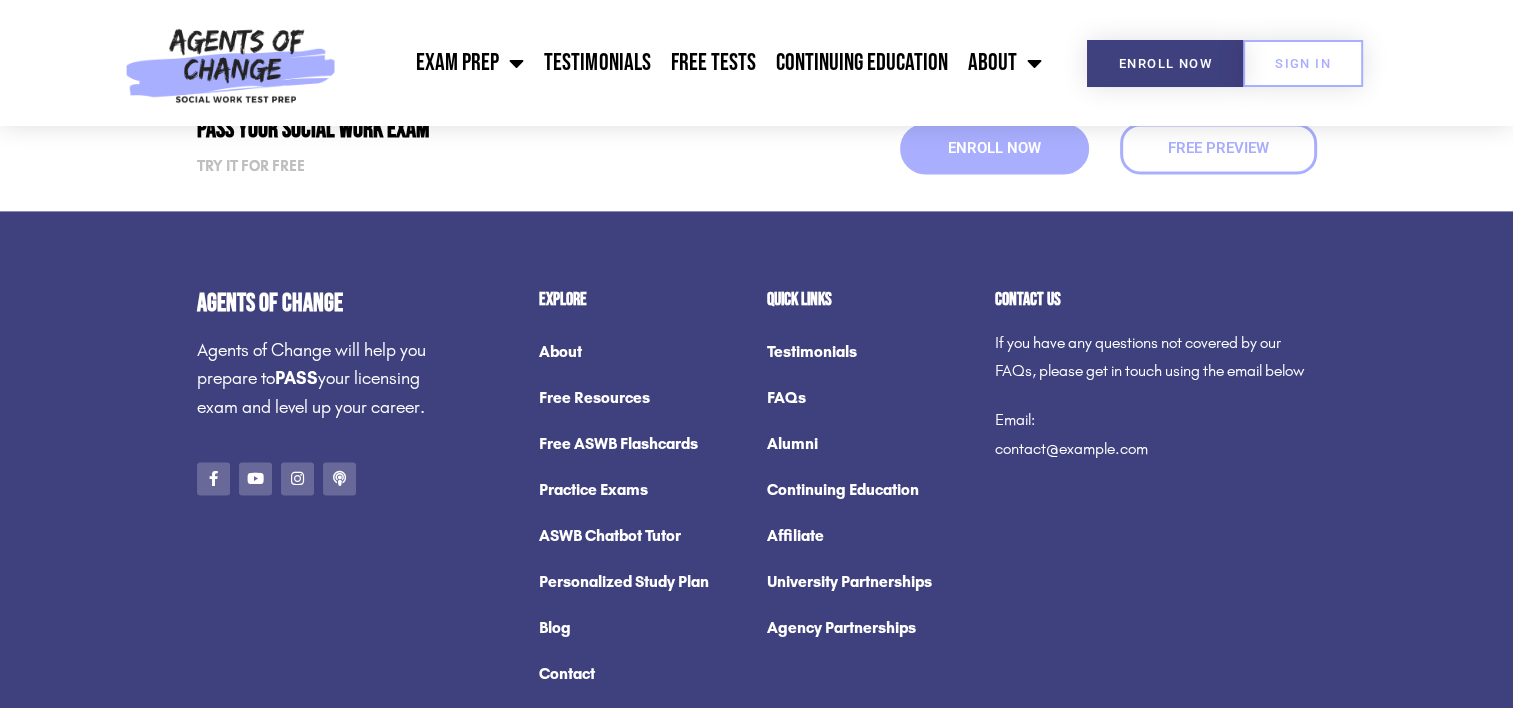 scroll, scrollTop: 2900, scrollLeft: 0, axis: vertical 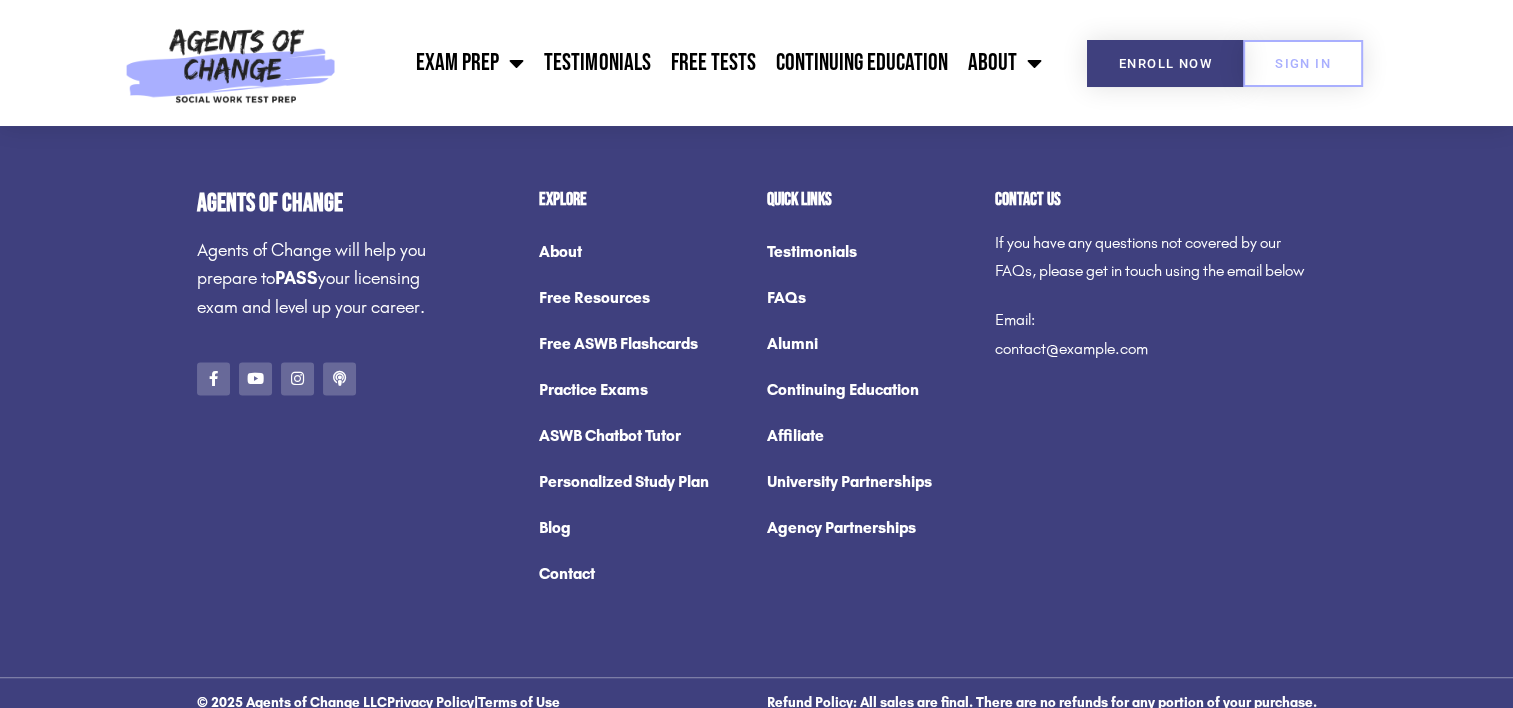 click on "Free ASWB Flashcards" 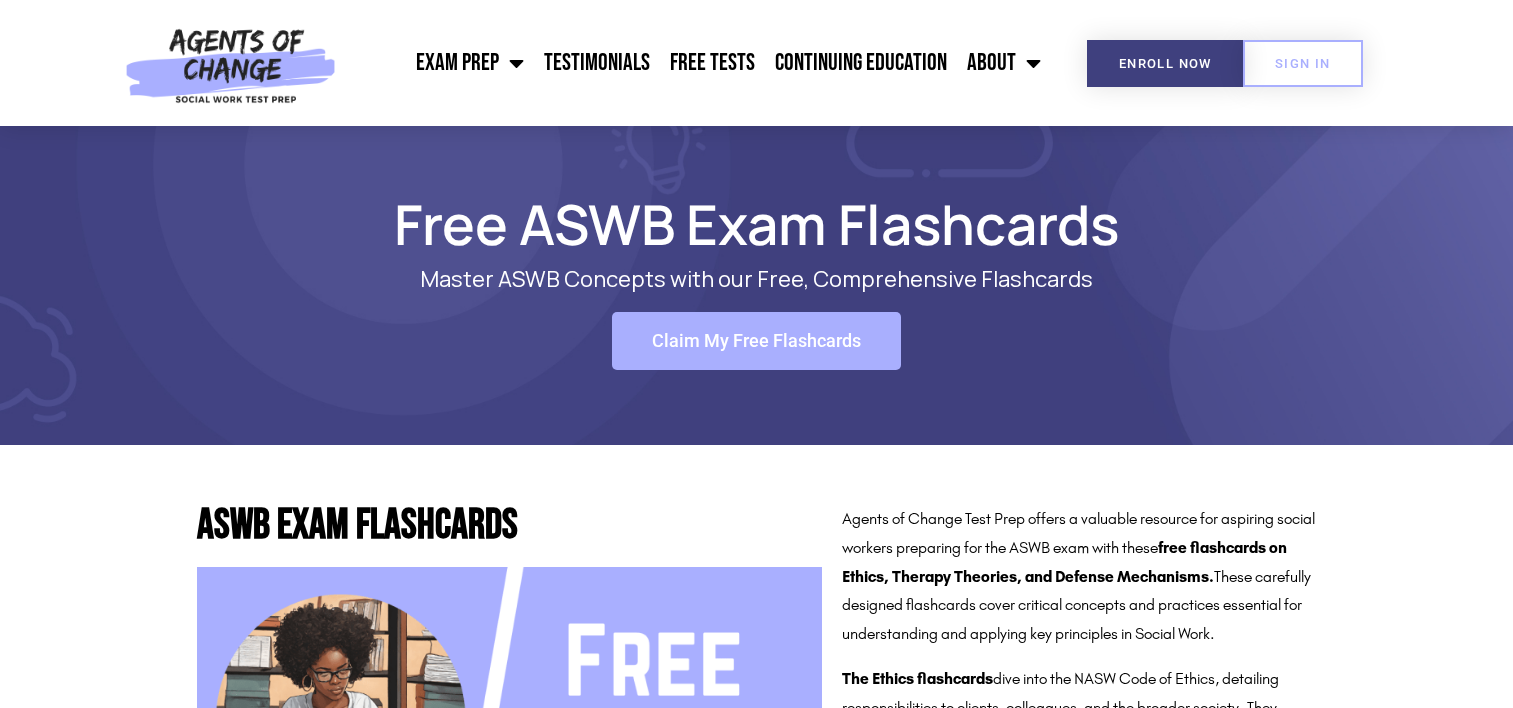 scroll, scrollTop: 0, scrollLeft: 0, axis: both 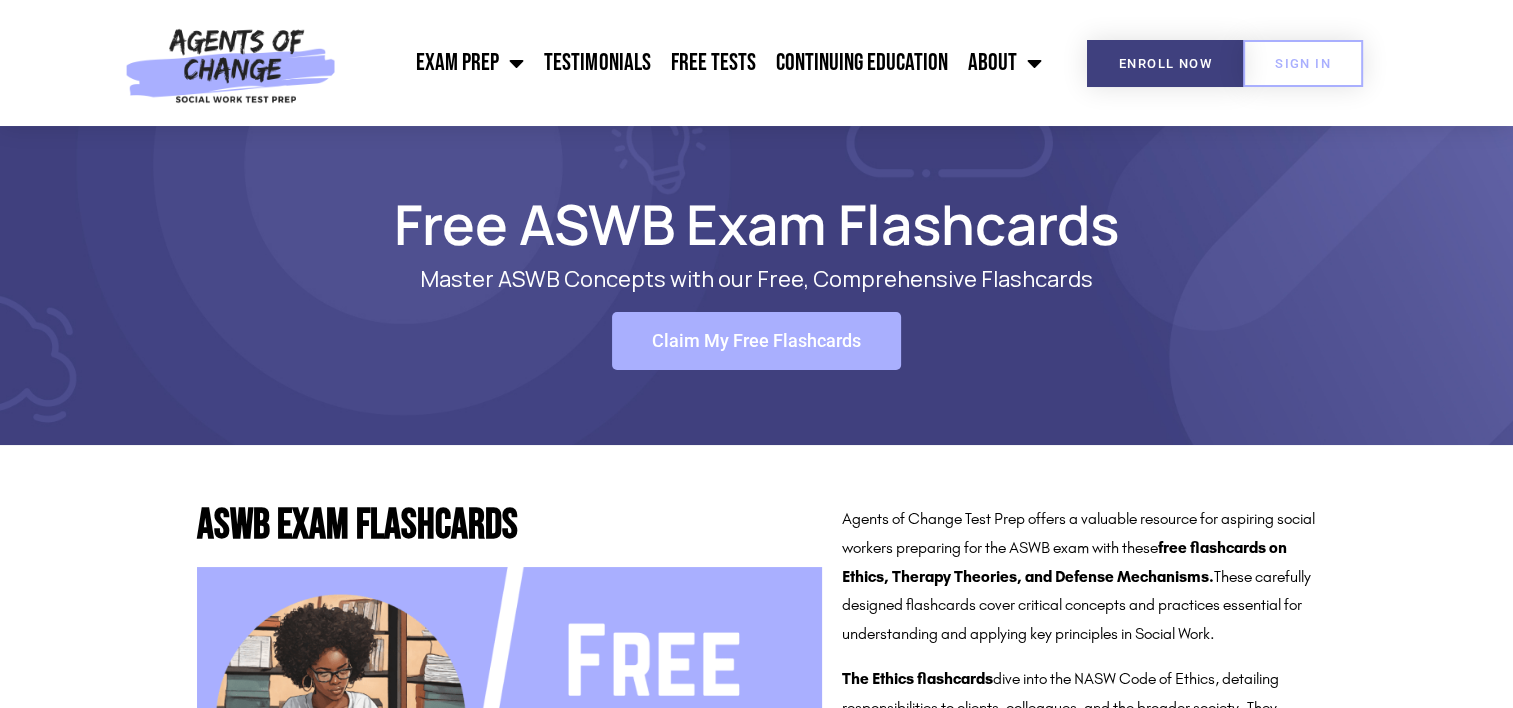 click on "Claim My Free Flashcards" at bounding box center (756, 341) 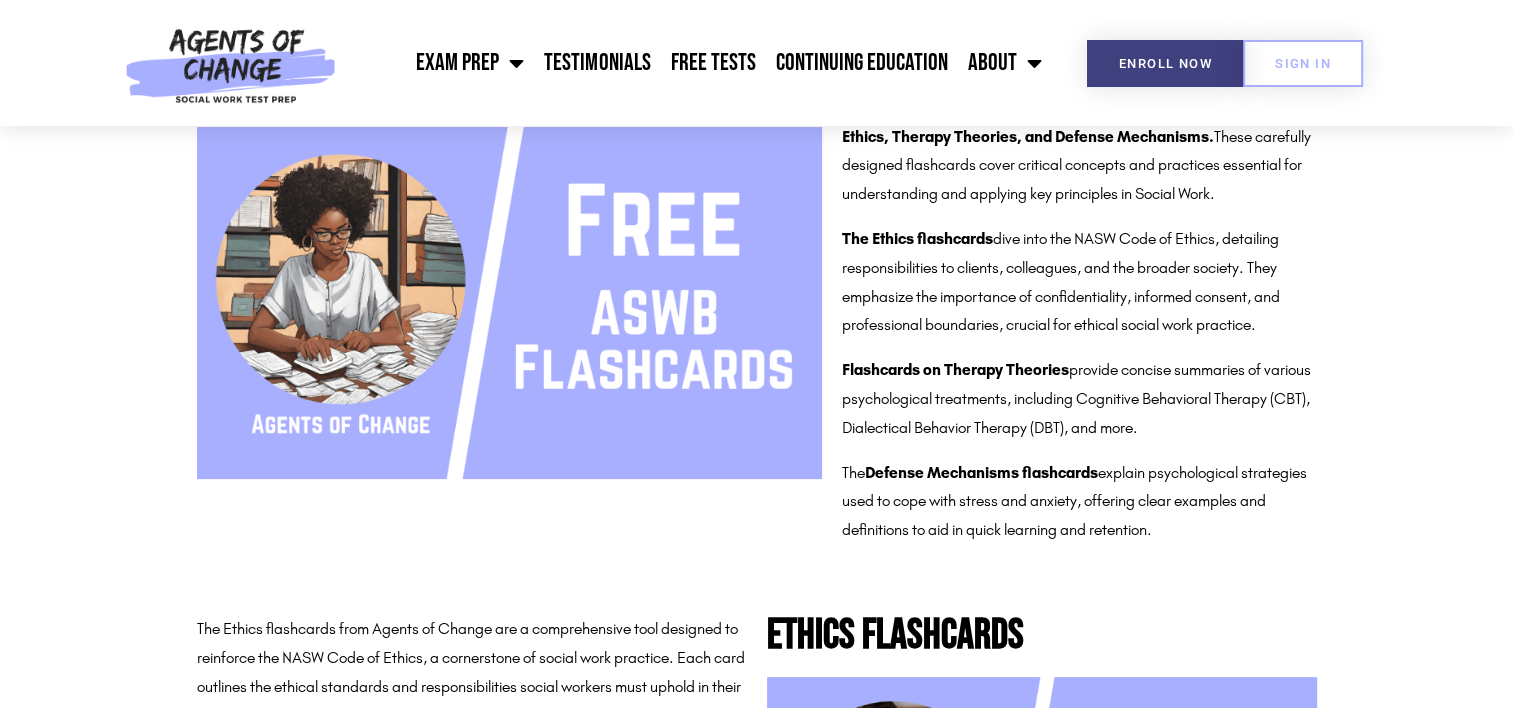 scroll, scrollTop: 1000, scrollLeft: 0, axis: vertical 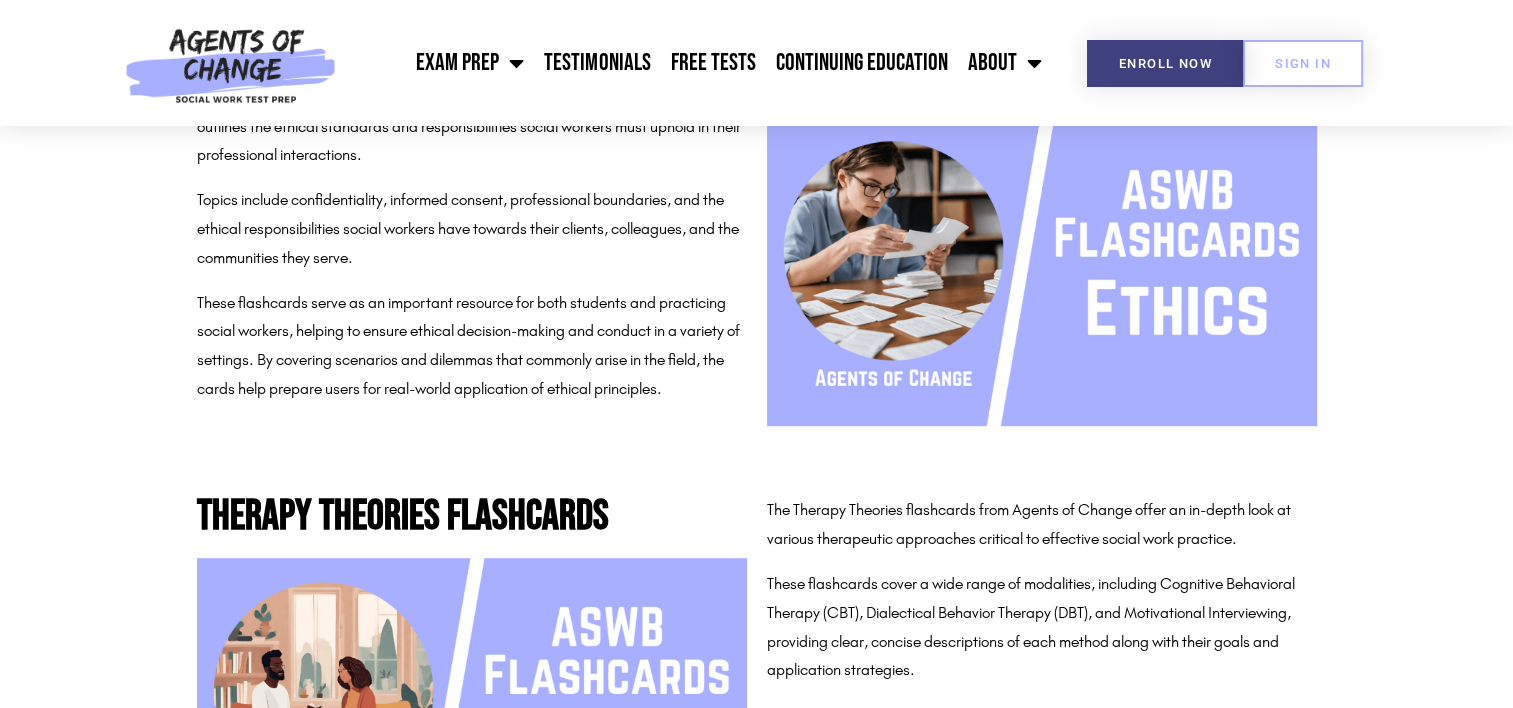click at bounding box center (1042, 271) 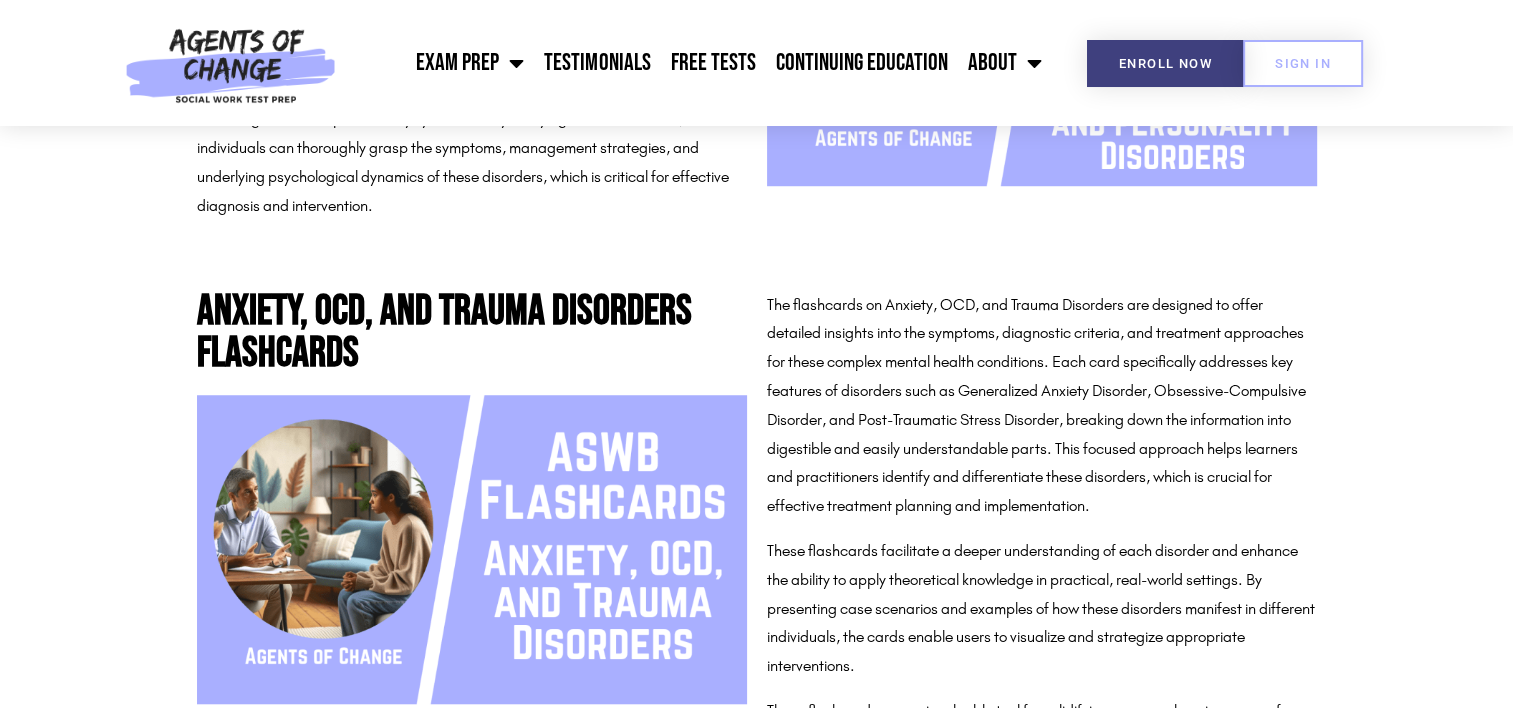 scroll, scrollTop: 9100, scrollLeft: 0, axis: vertical 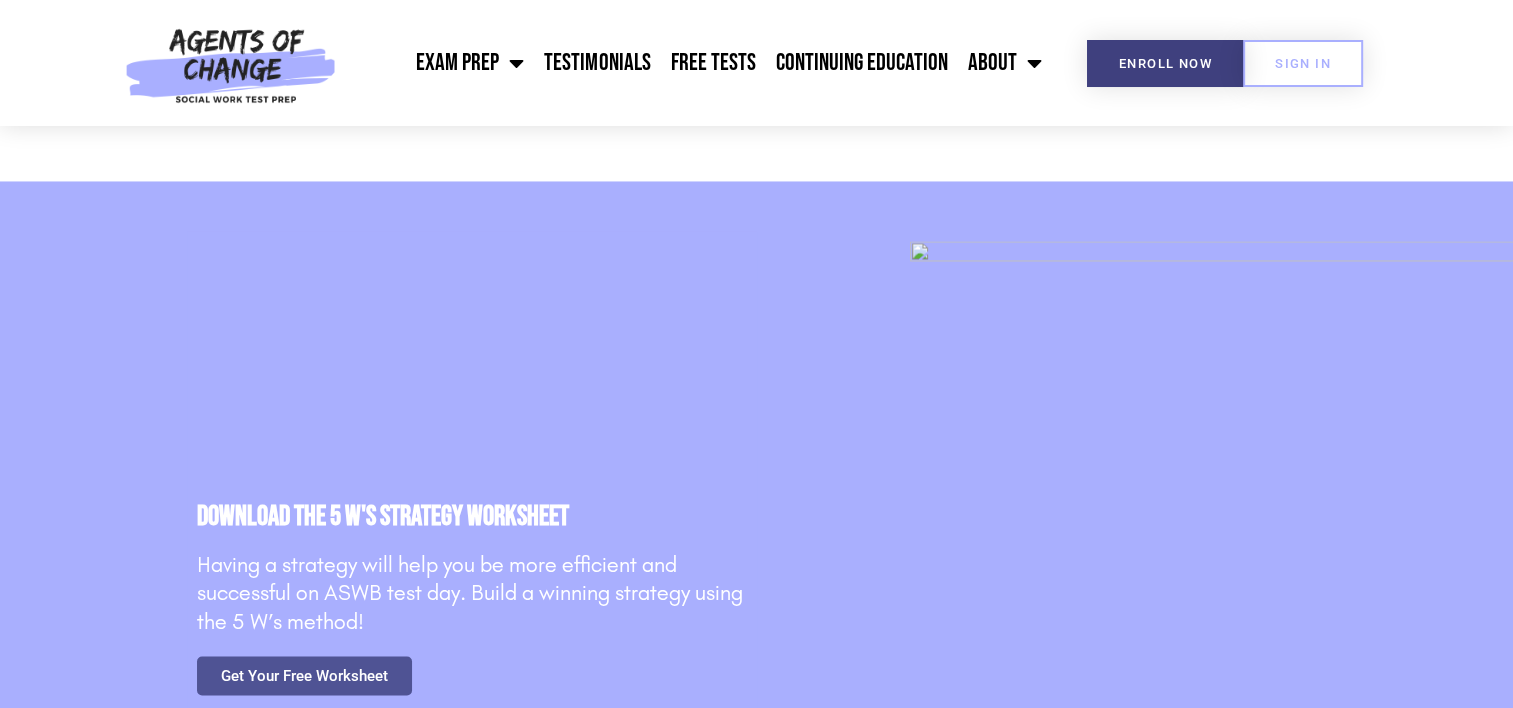 click on "Get Your Free Worksheet" at bounding box center [304, 675] 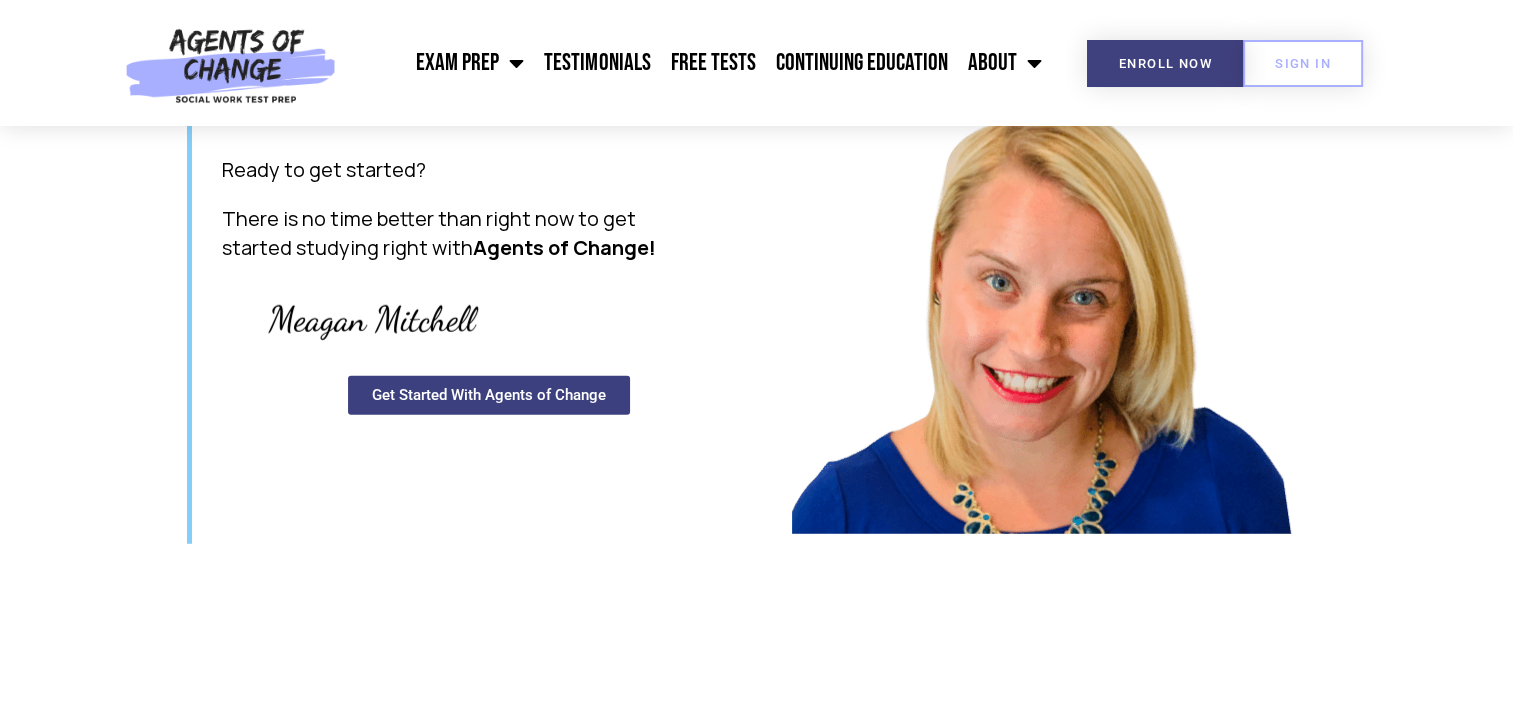 scroll, scrollTop: 5300, scrollLeft: 0, axis: vertical 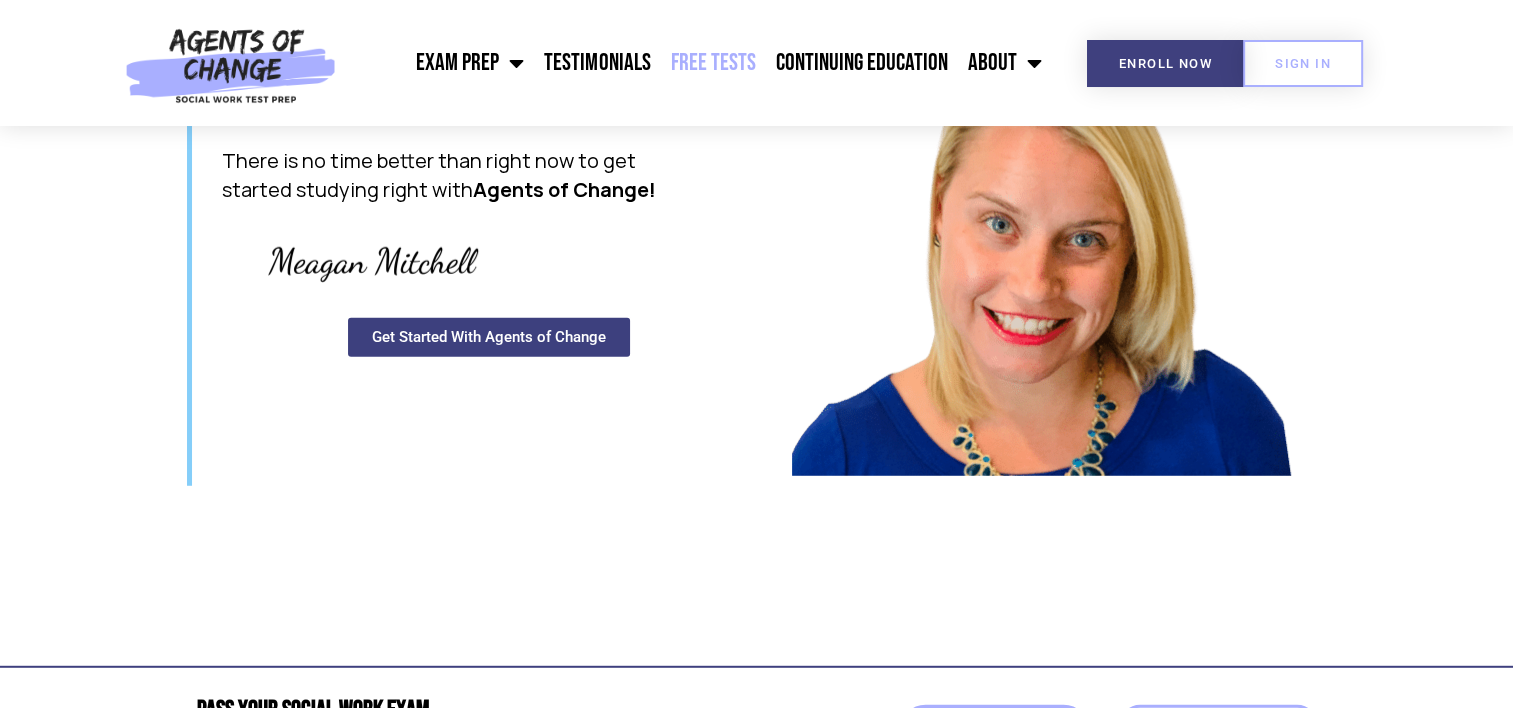click on "Free Tests" 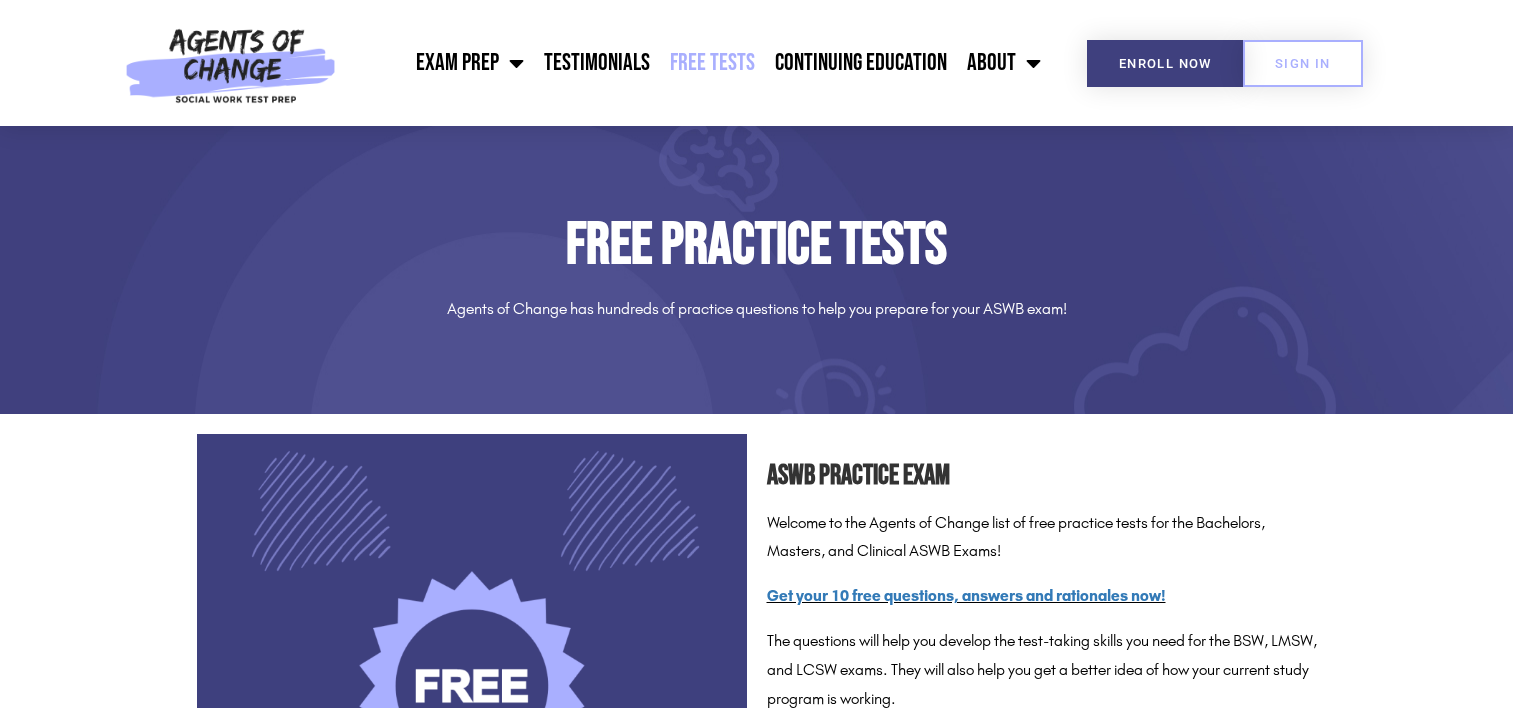 scroll, scrollTop: 0, scrollLeft: 0, axis: both 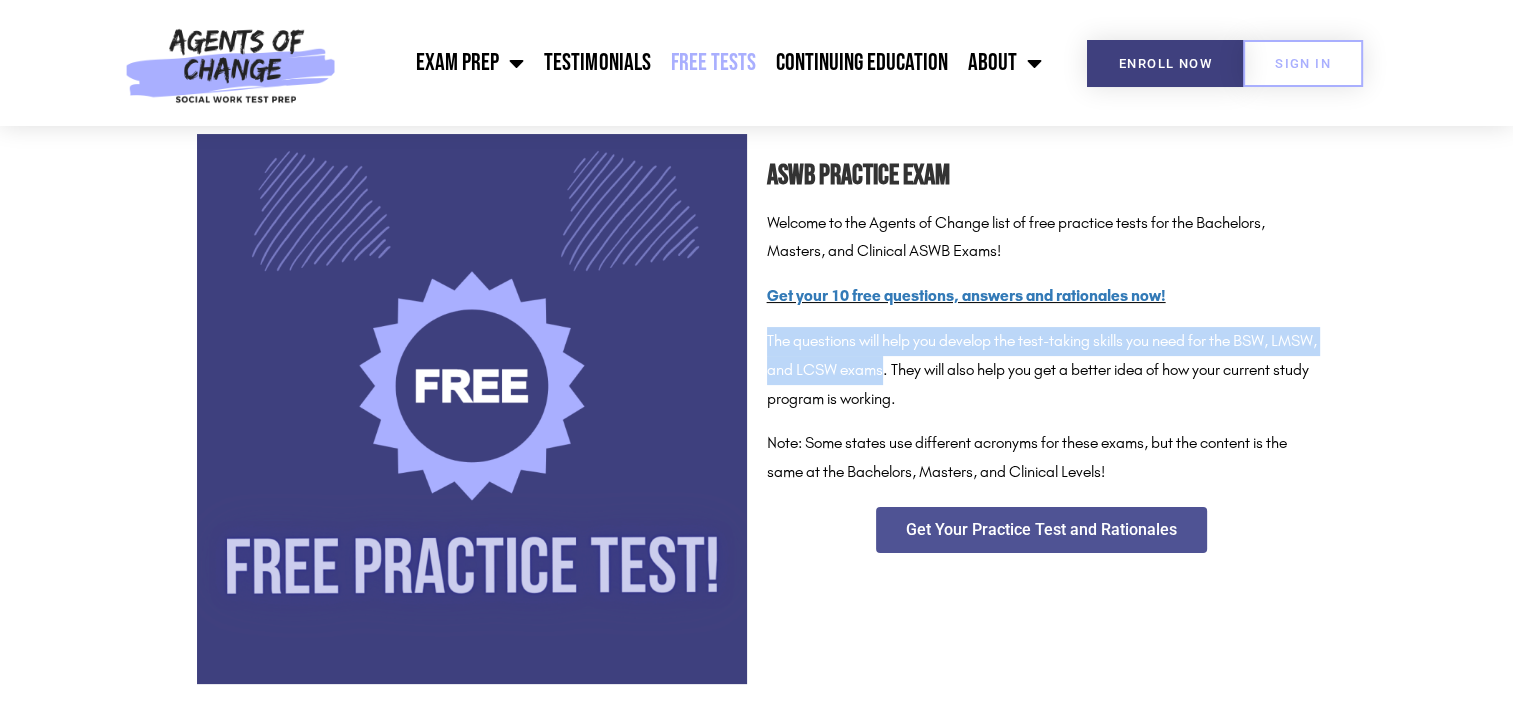 drag, startPoint x: 768, startPoint y: 338, endPoint x: 935, endPoint y: 383, distance: 172.95663 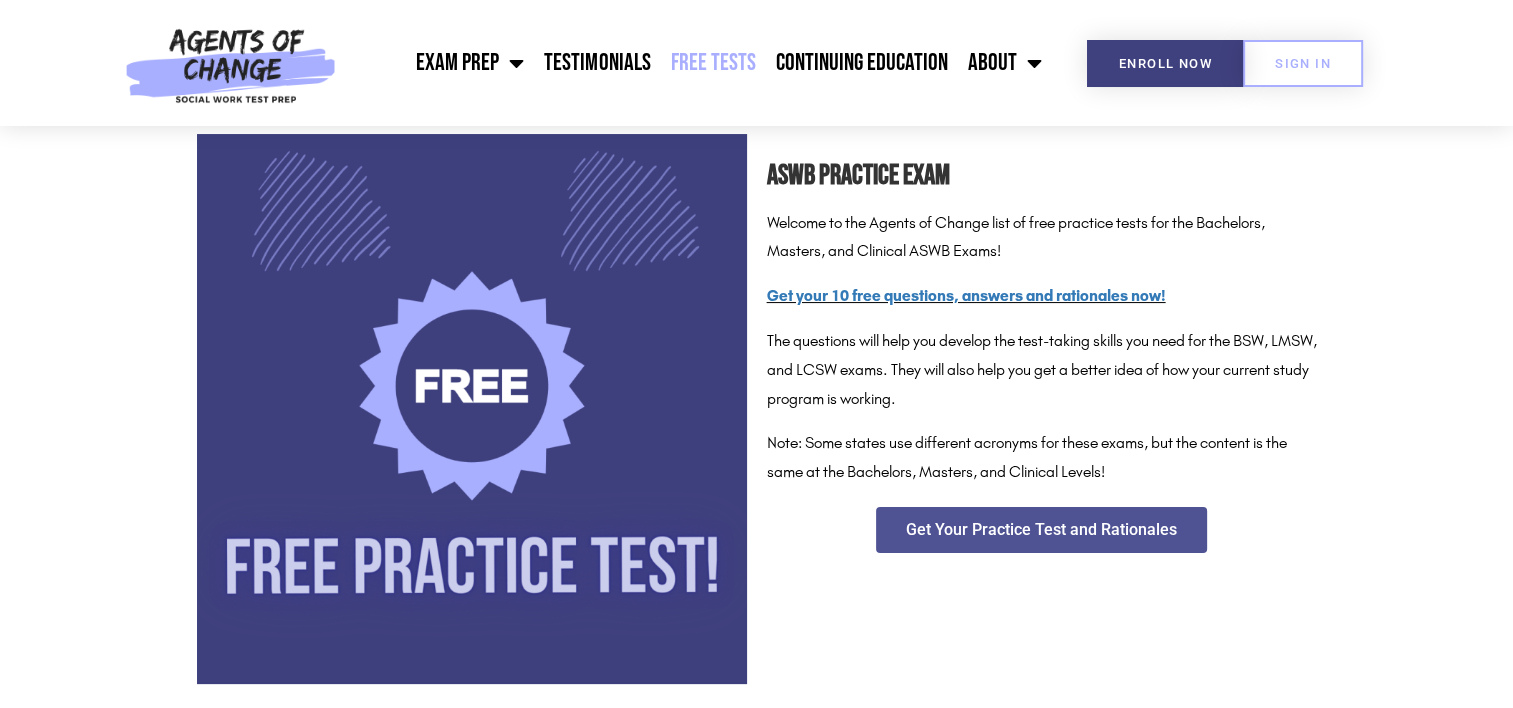 click on "Get Your Practice Test and Rationales" at bounding box center [1042, 530] 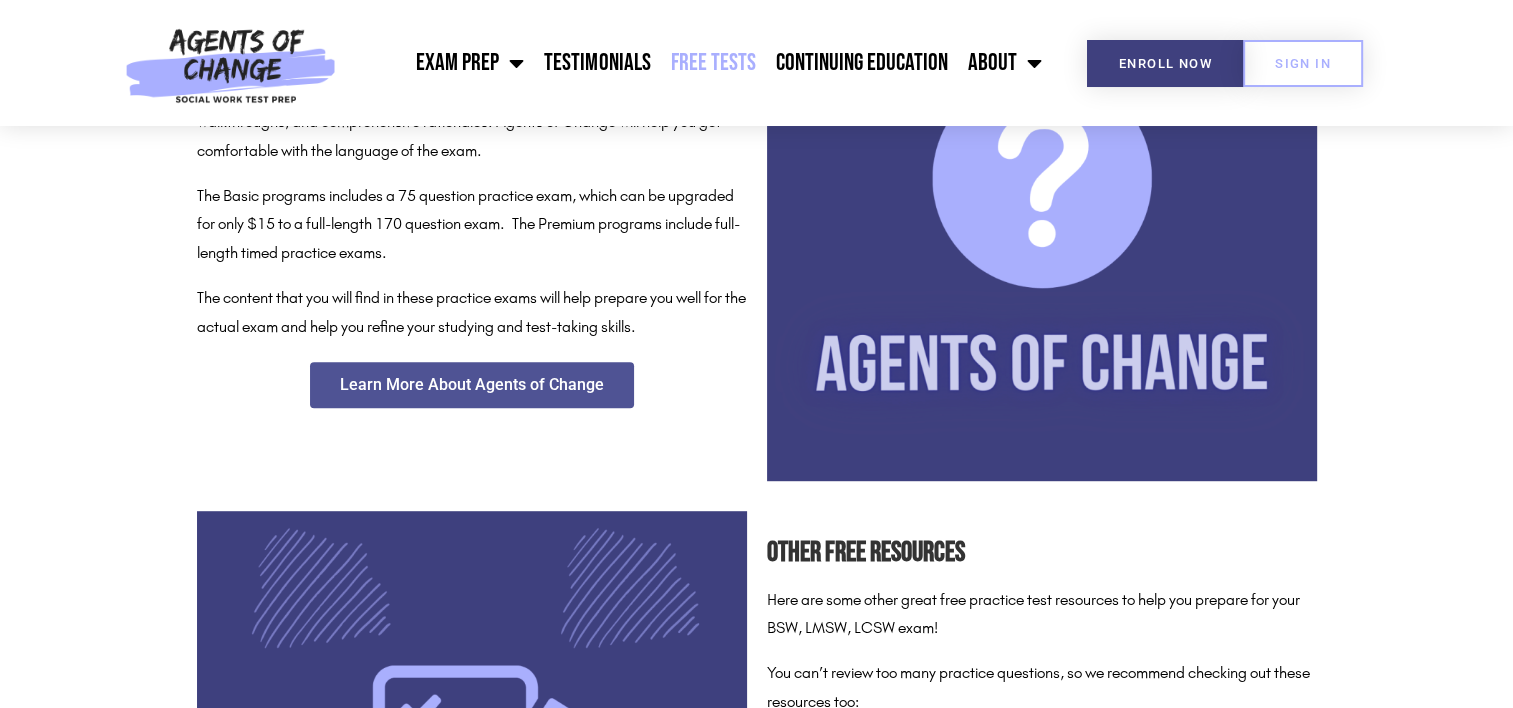 scroll, scrollTop: 800, scrollLeft: 0, axis: vertical 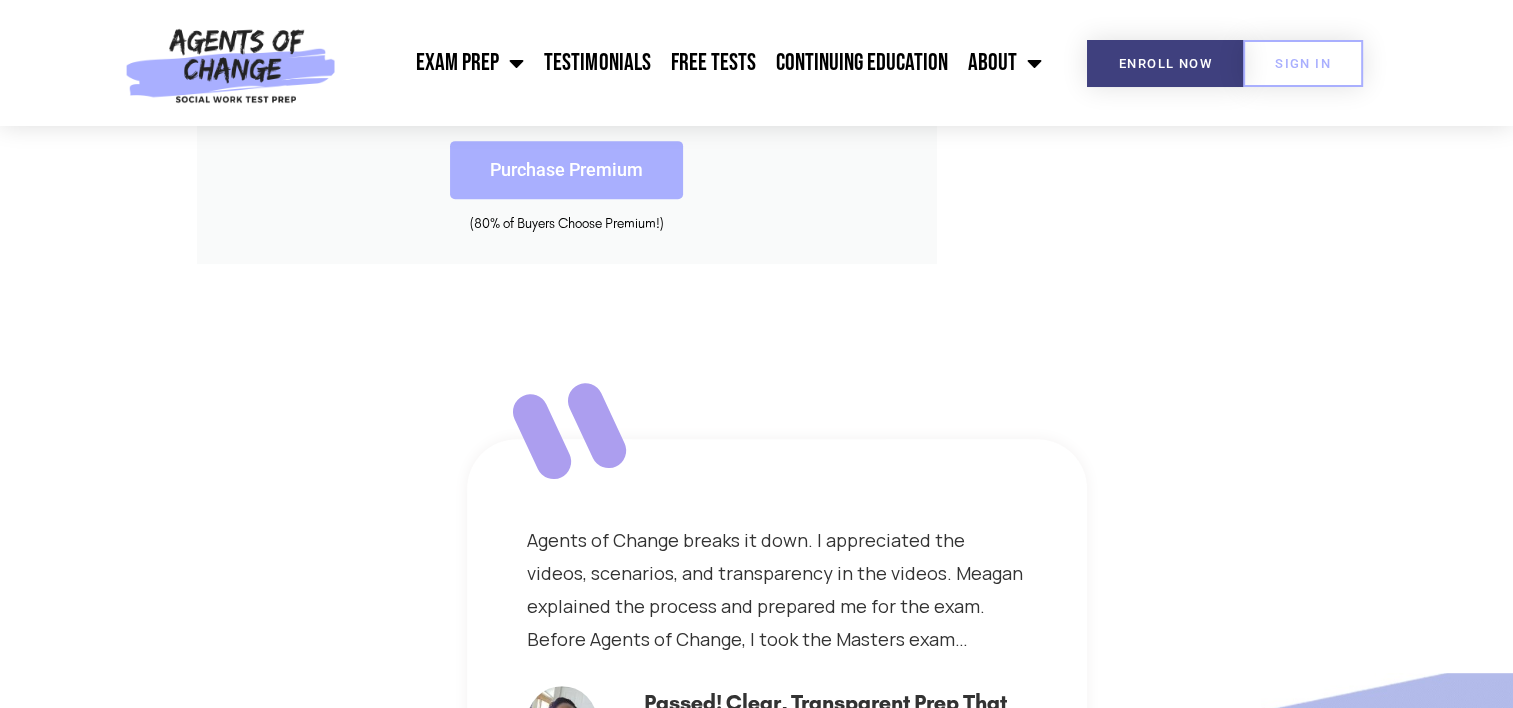 click on "Purchase Premium" at bounding box center [566, 170] 